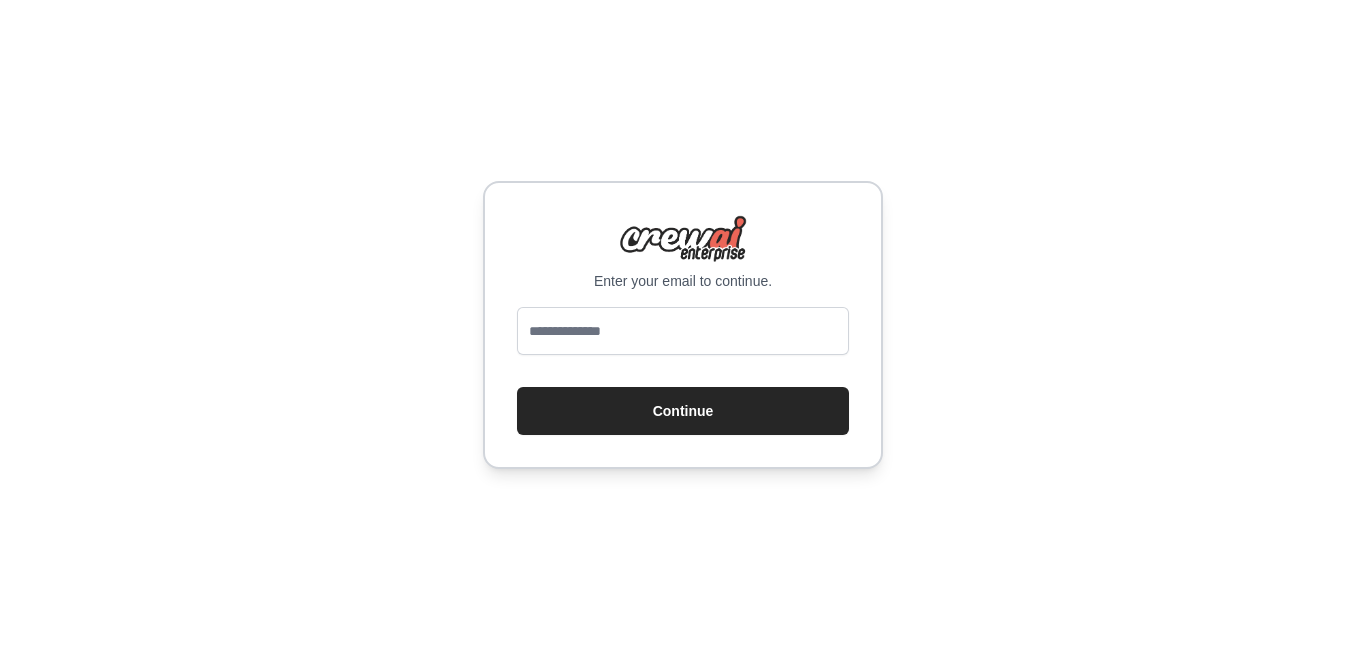 scroll, scrollTop: 0, scrollLeft: 0, axis: both 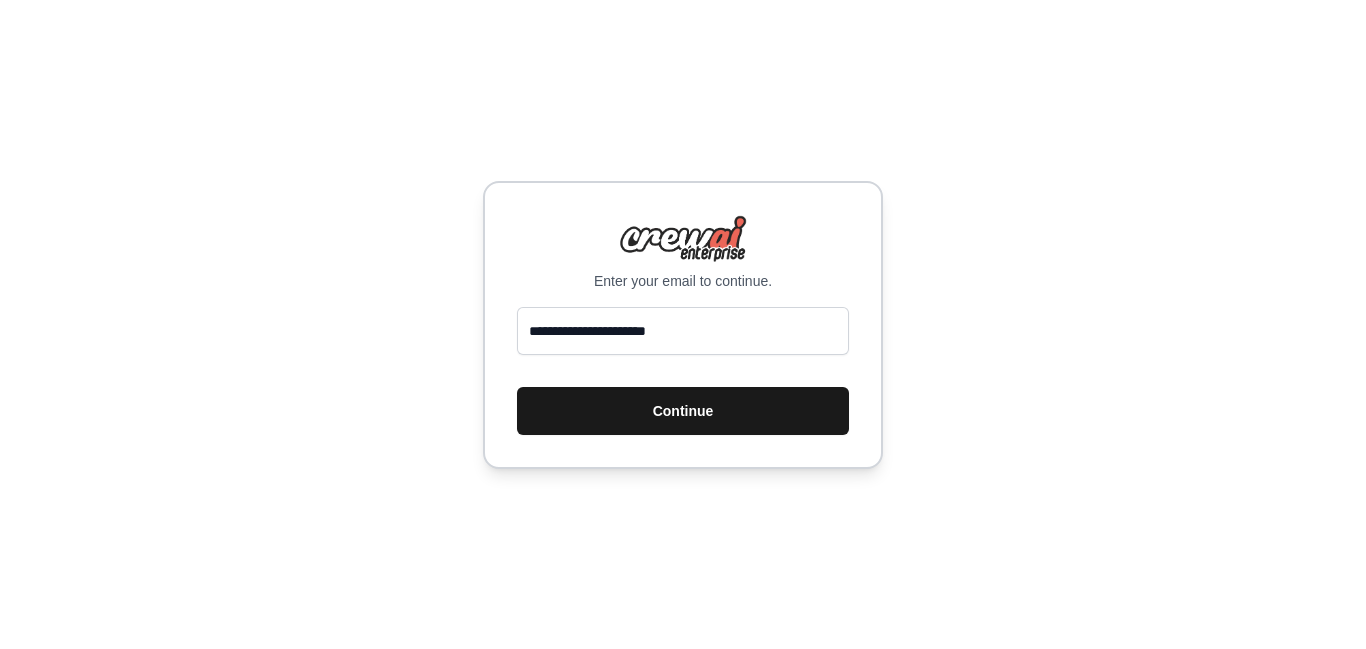 click on "Continue" at bounding box center [683, 411] 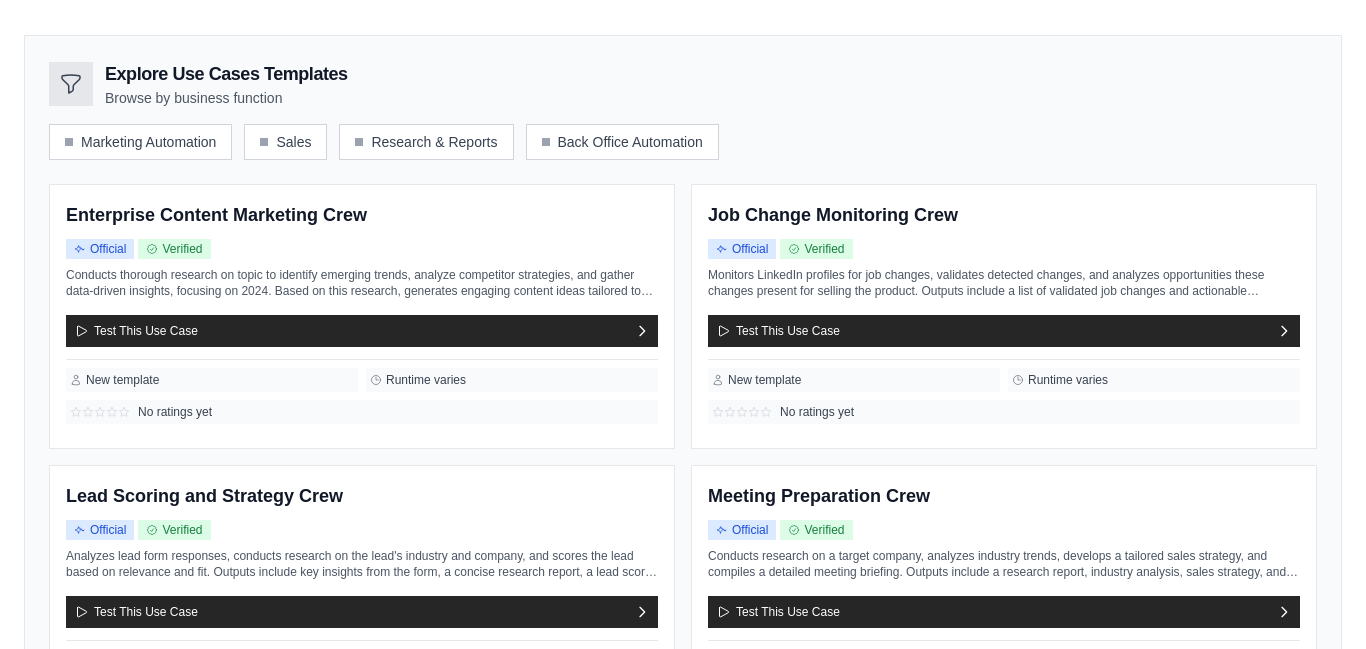 scroll, scrollTop: 208, scrollLeft: 0, axis: vertical 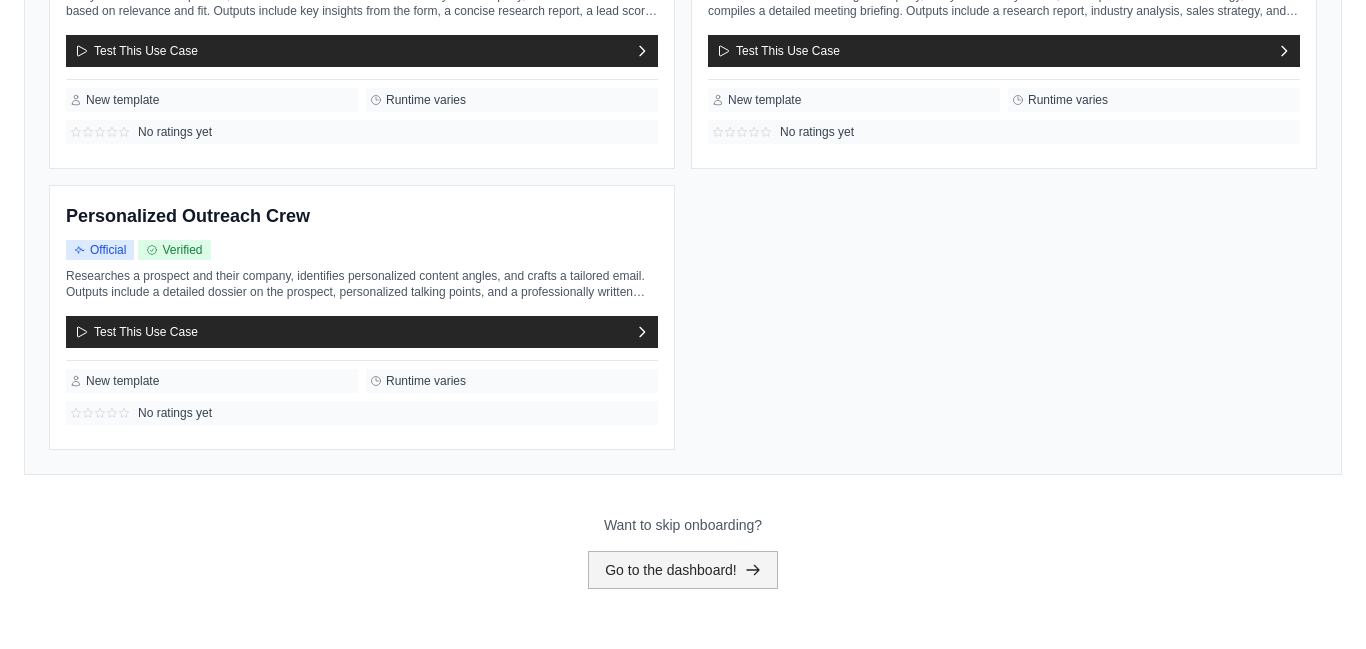click on "Go to the dashboard!" at bounding box center (683, 570) 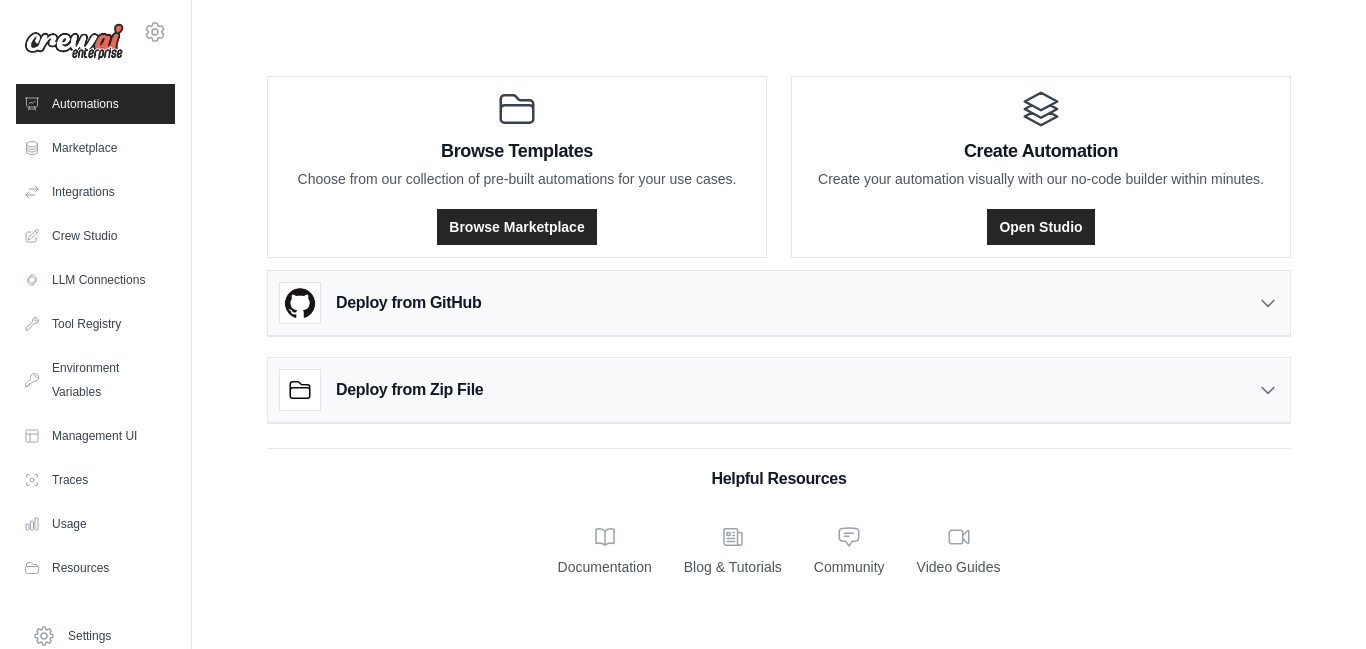 scroll, scrollTop: 0, scrollLeft: 0, axis: both 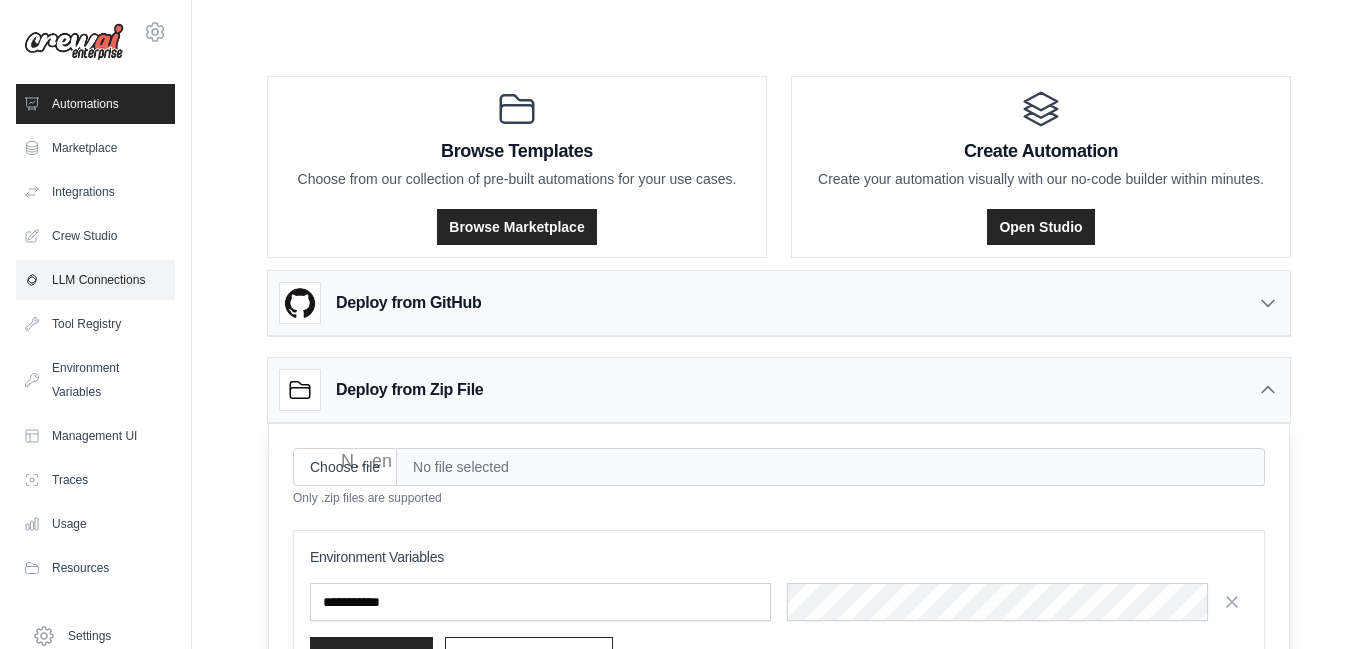 click on "LLM Connections" at bounding box center [95, 280] 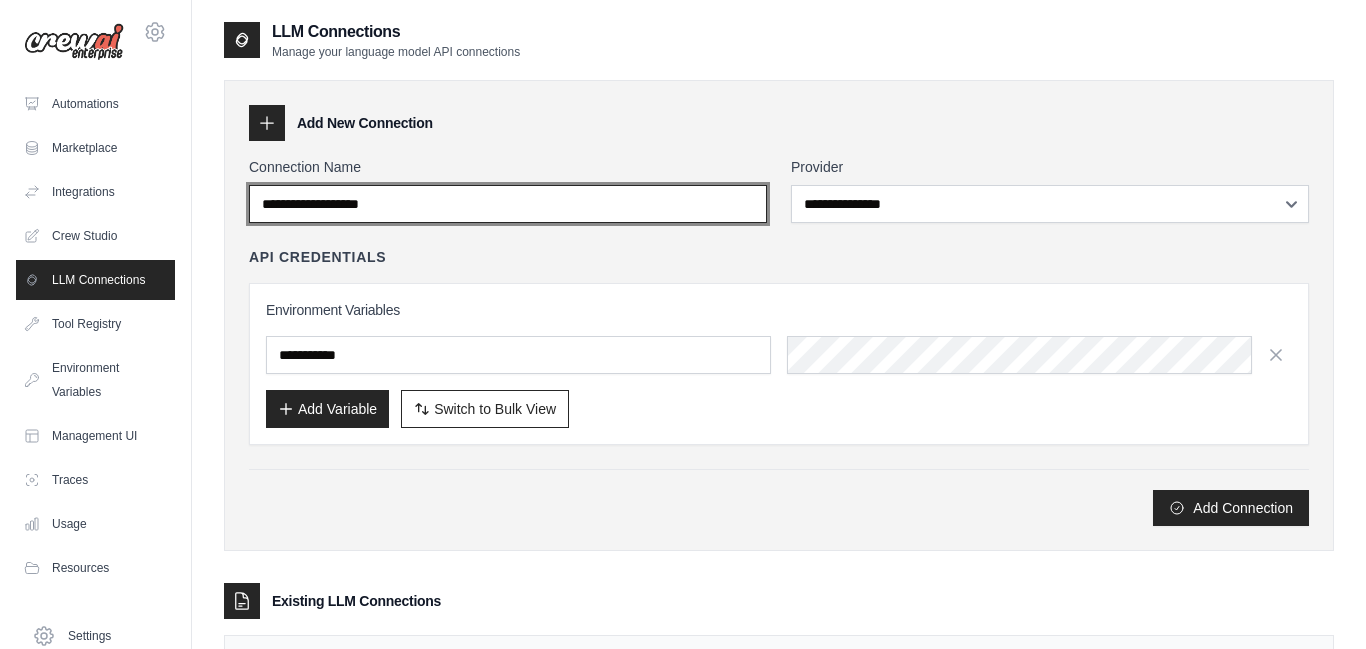 click on "Connection Name" at bounding box center (508, 204) 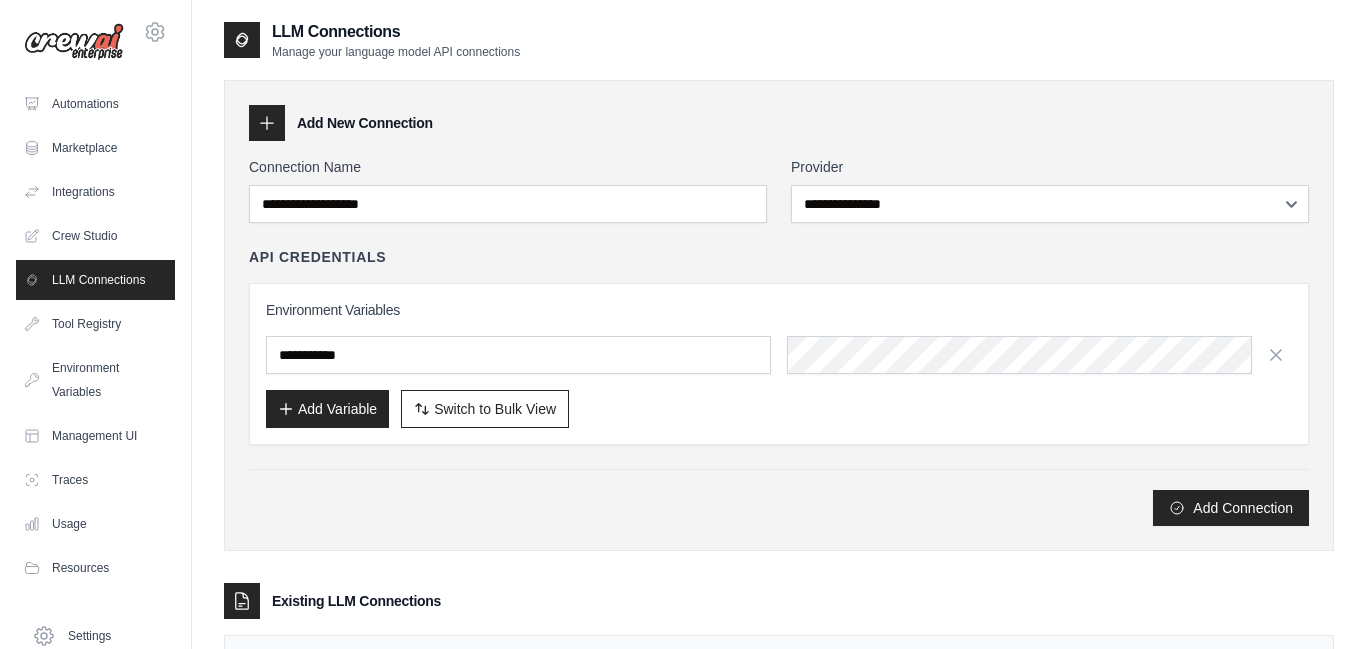 click 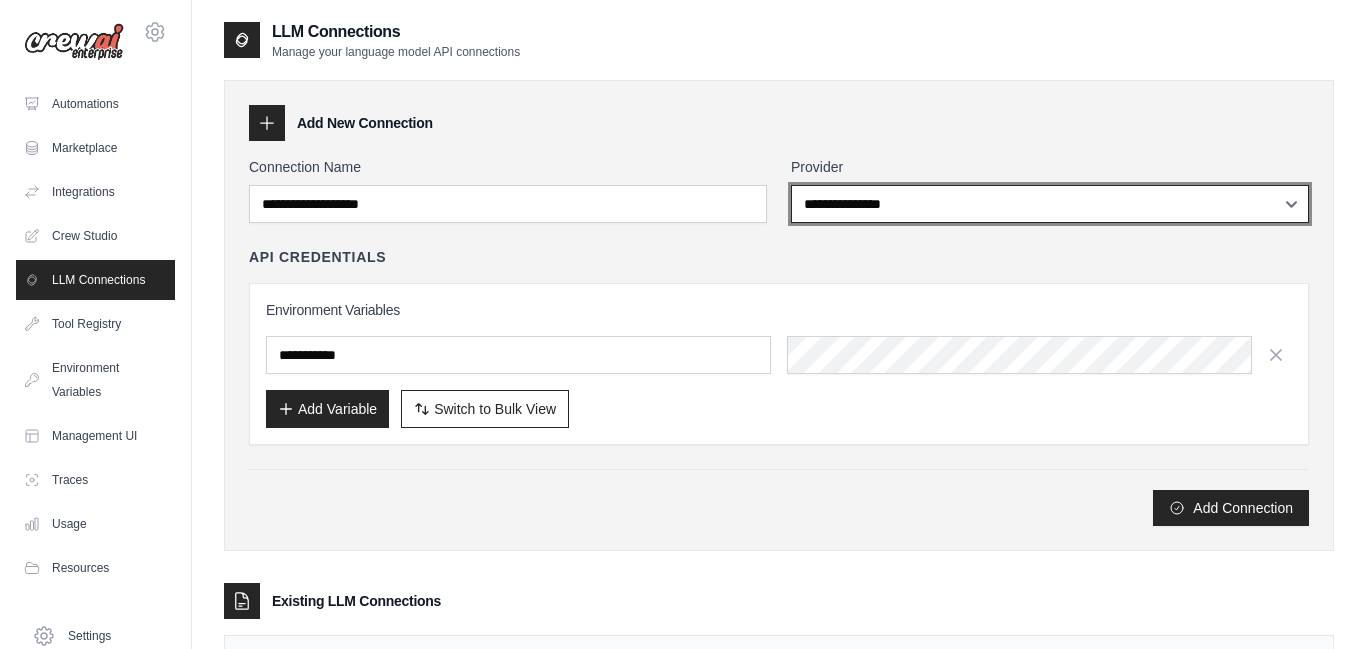 click on "**********" at bounding box center [1050, 204] 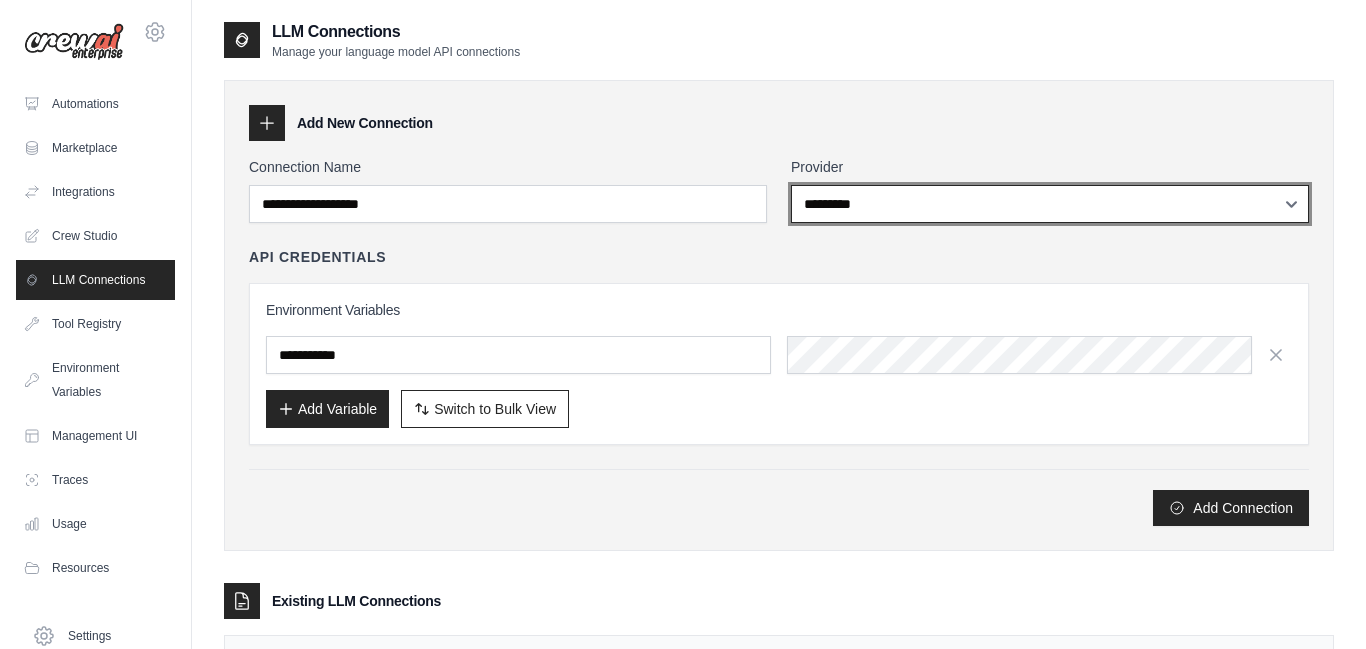 click on "**********" at bounding box center [1050, 204] 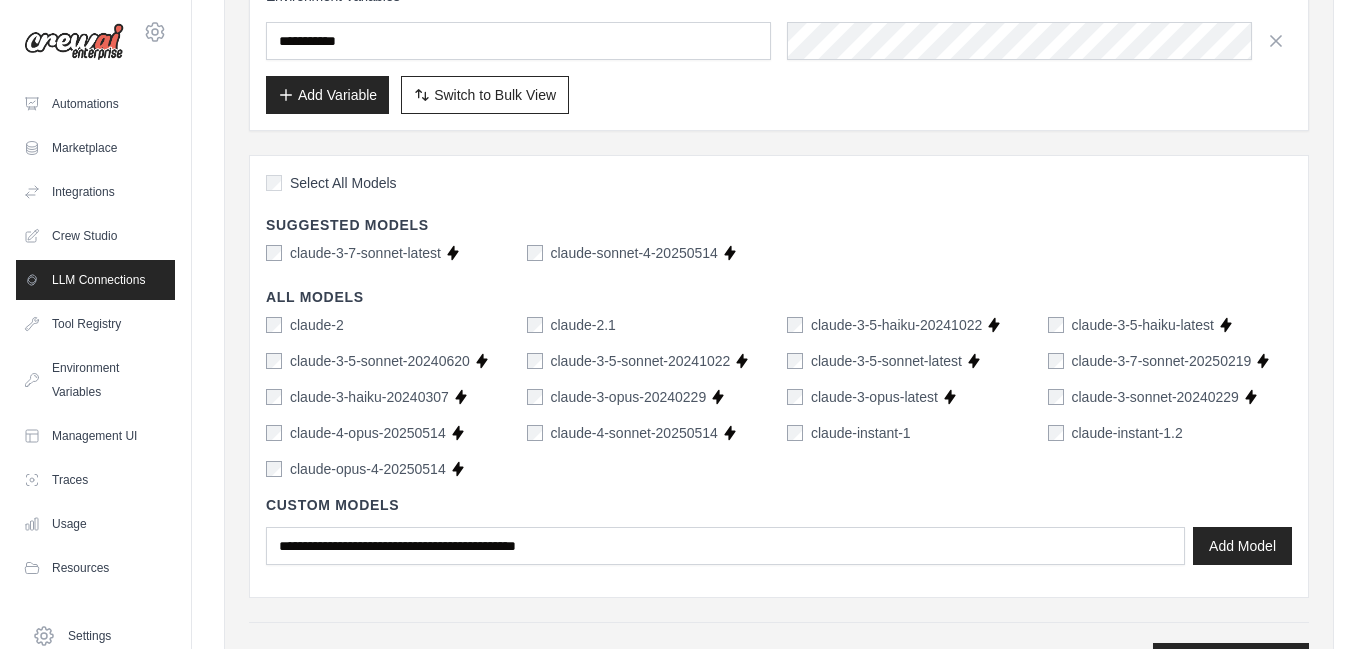scroll, scrollTop: 315, scrollLeft: 0, axis: vertical 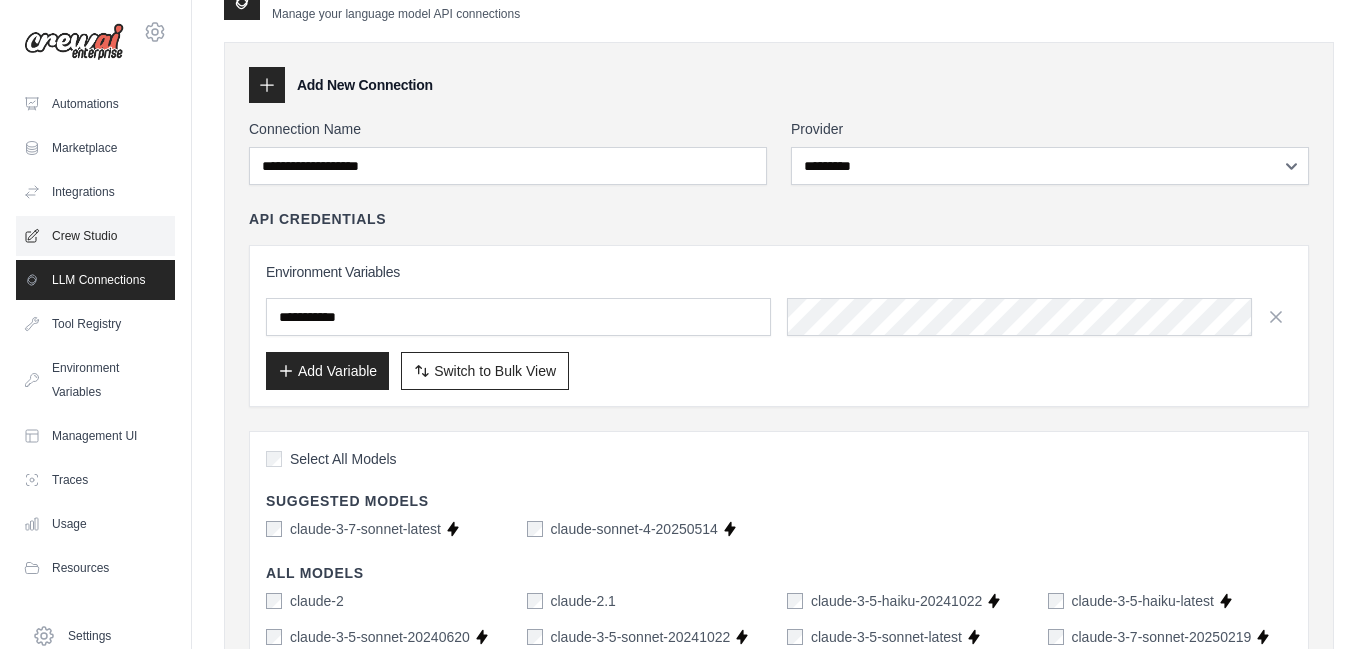 click on "Crew Studio" at bounding box center [95, 236] 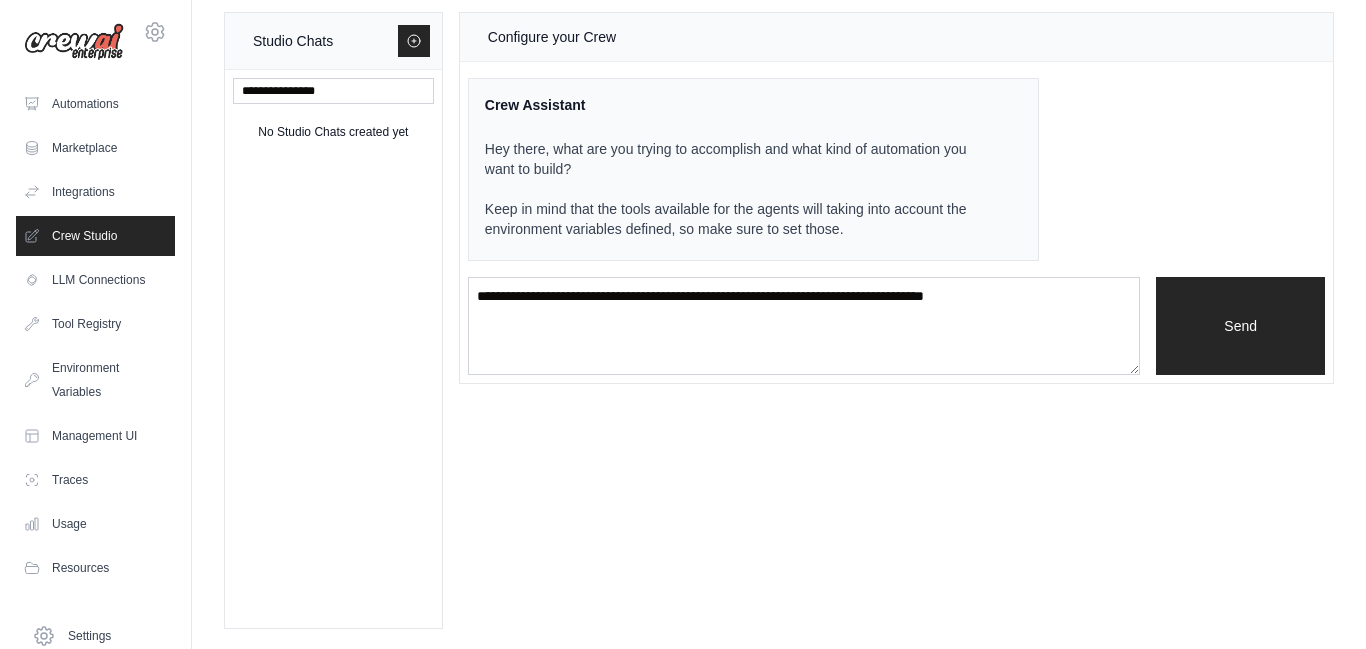 scroll, scrollTop: 0, scrollLeft: 0, axis: both 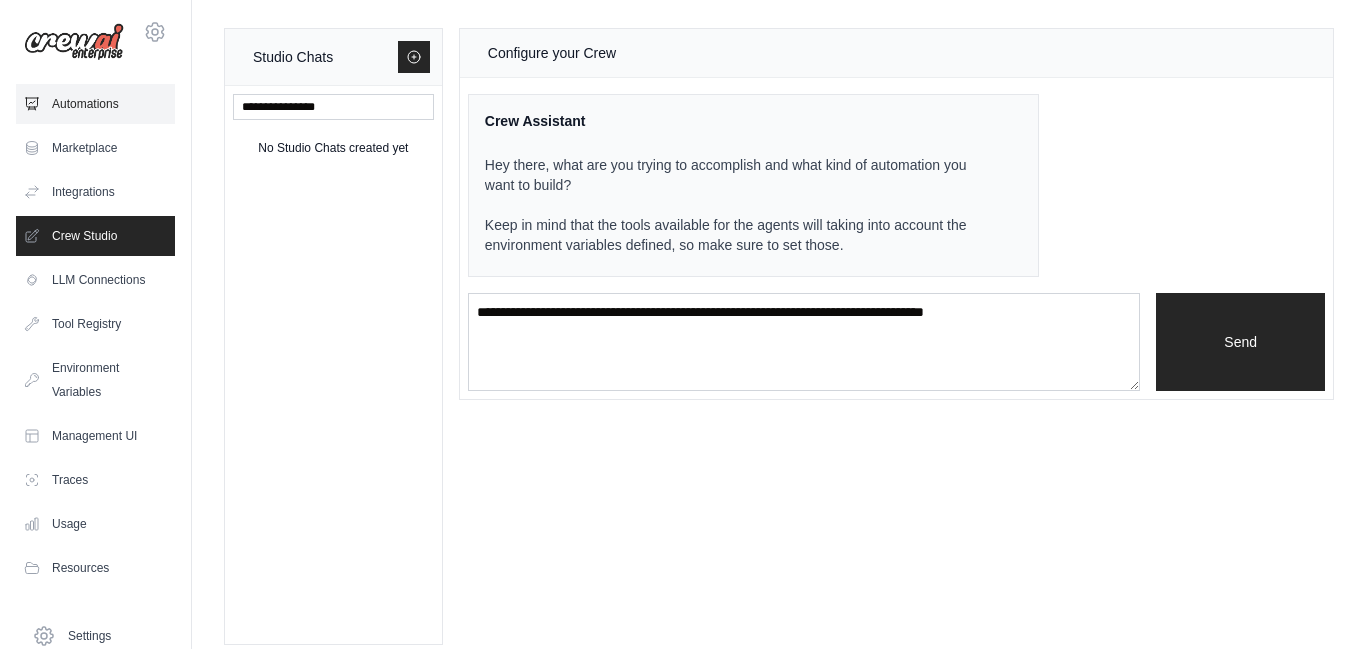 click on "Automations" at bounding box center [95, 104] 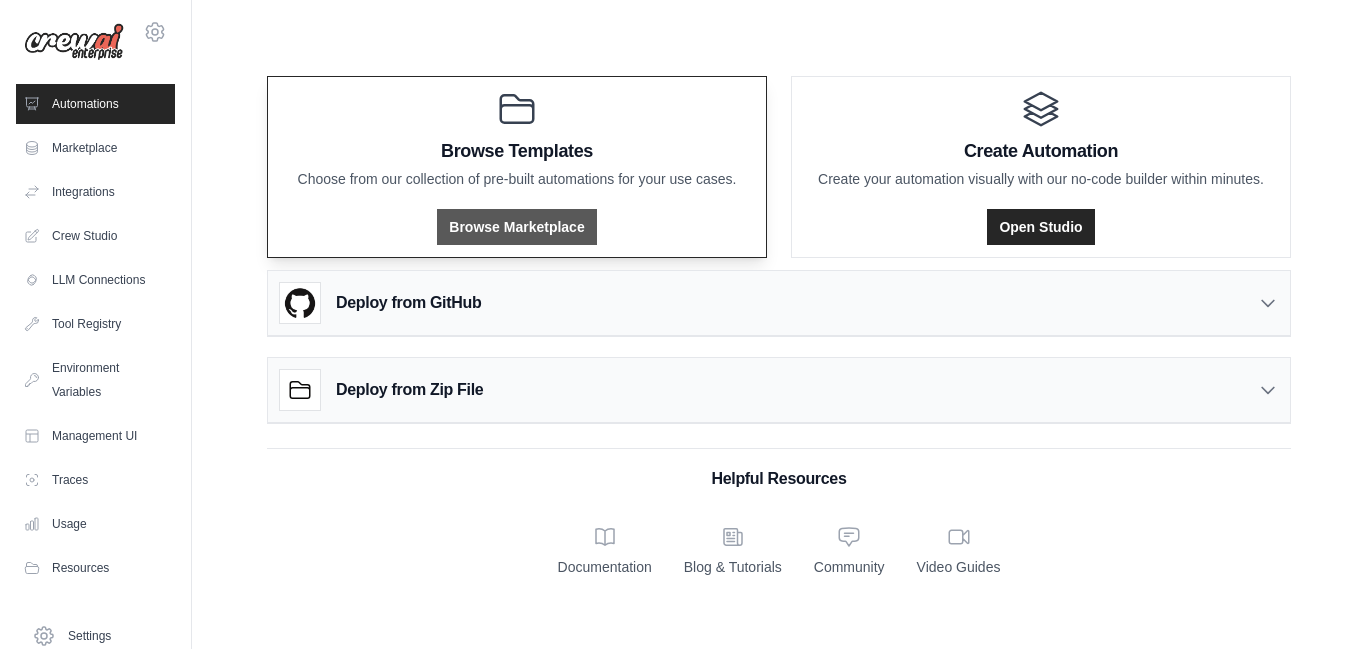 click on "Browse Marketplace" at bounding box center [516, 227] 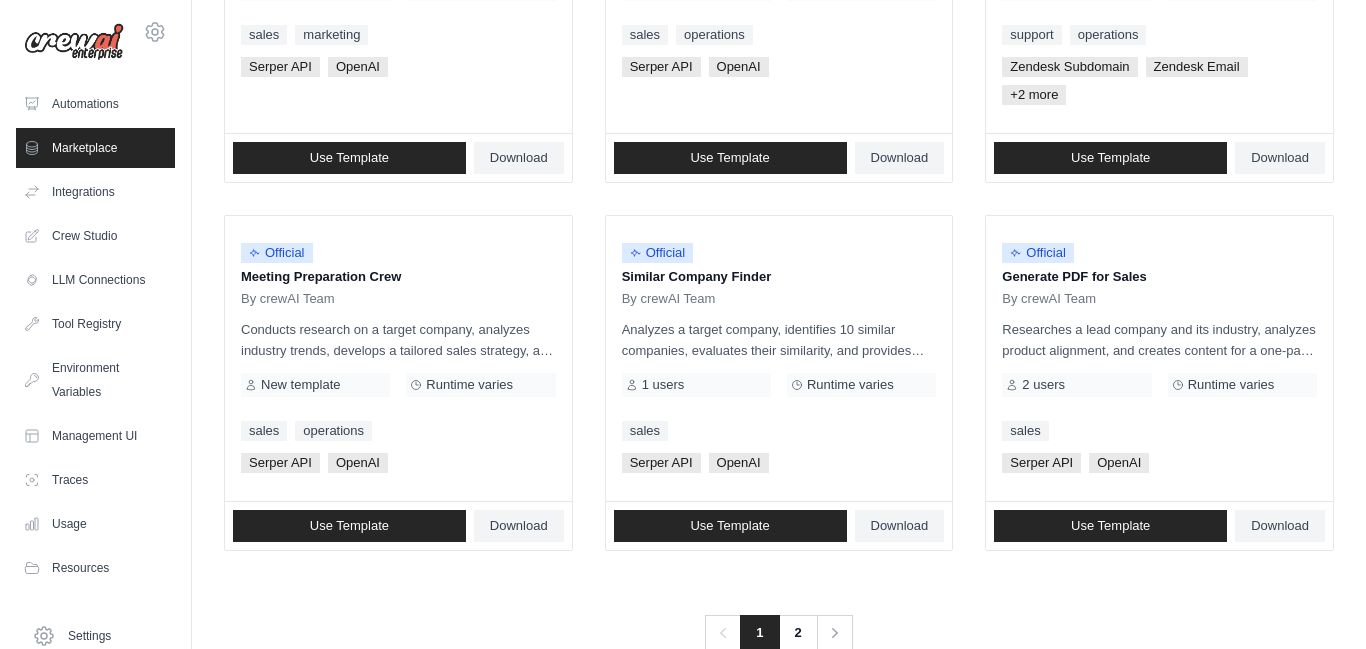 scroll, scrollTop: 0, scrollLeft: 0, axis: both 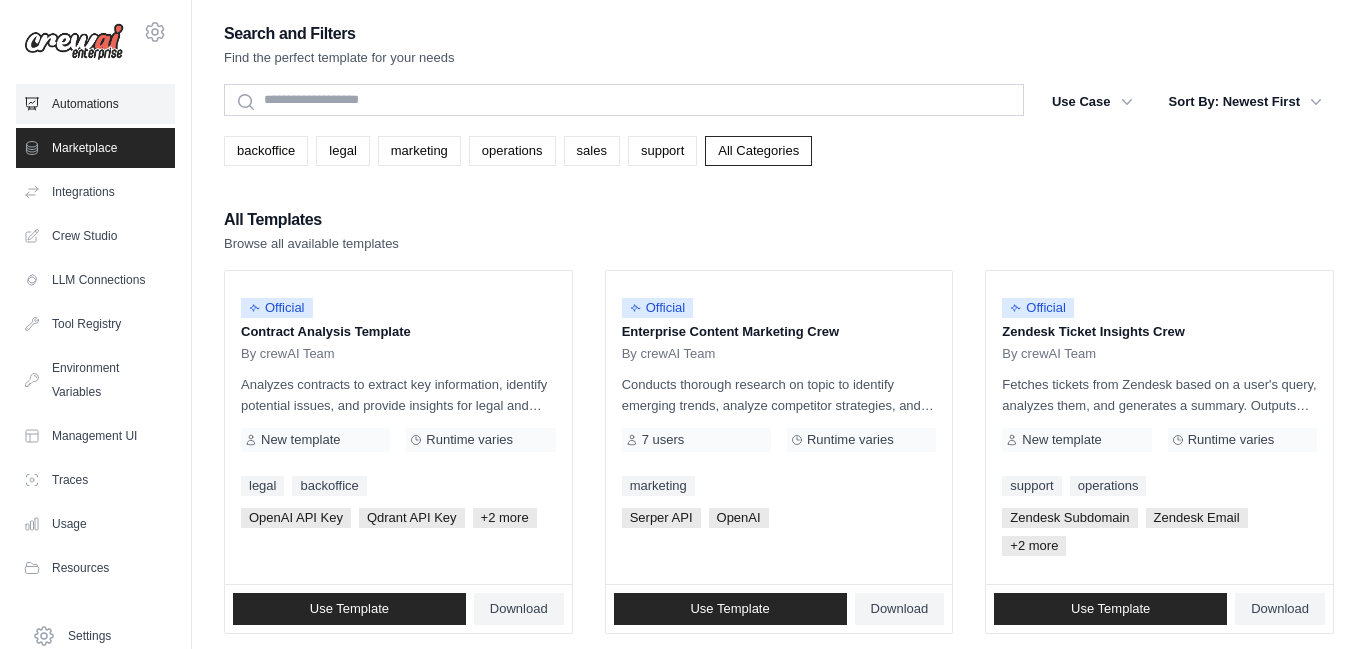 click on "Automations" at bounding box center (95, 104) 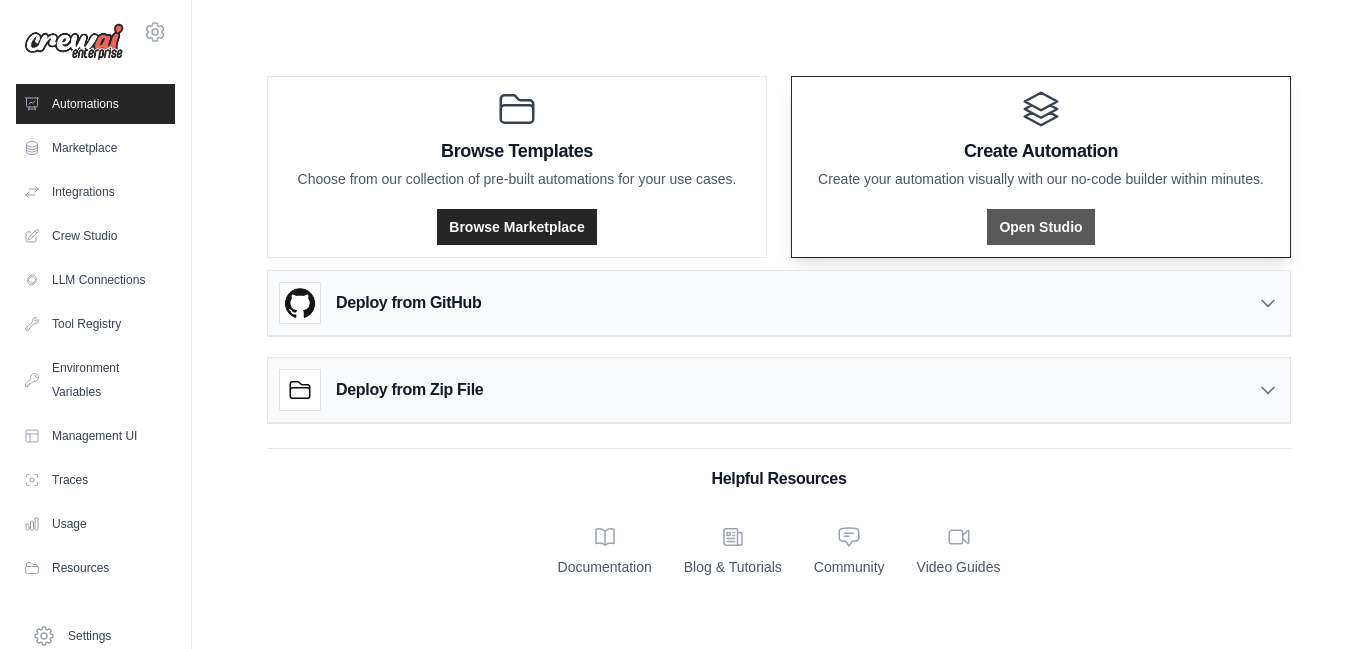 click on "Open Studio" at bounding box center (1040, 227) 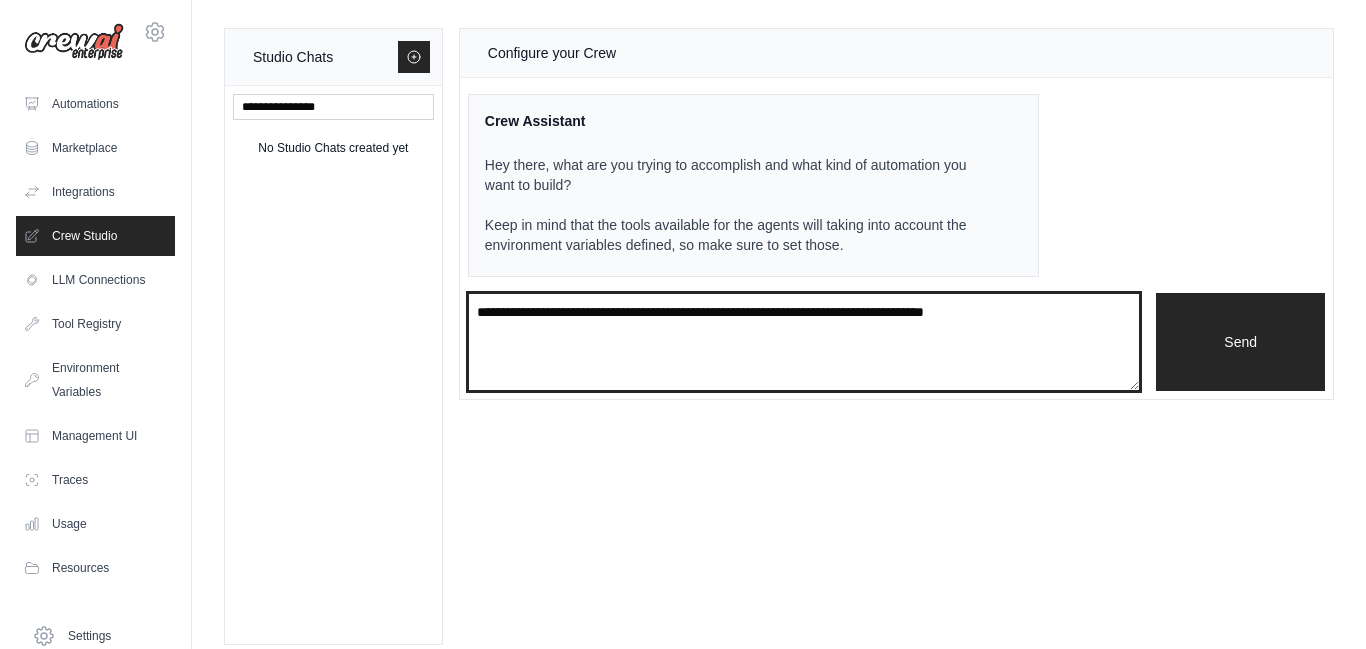 click at bounding box center (804, 342) 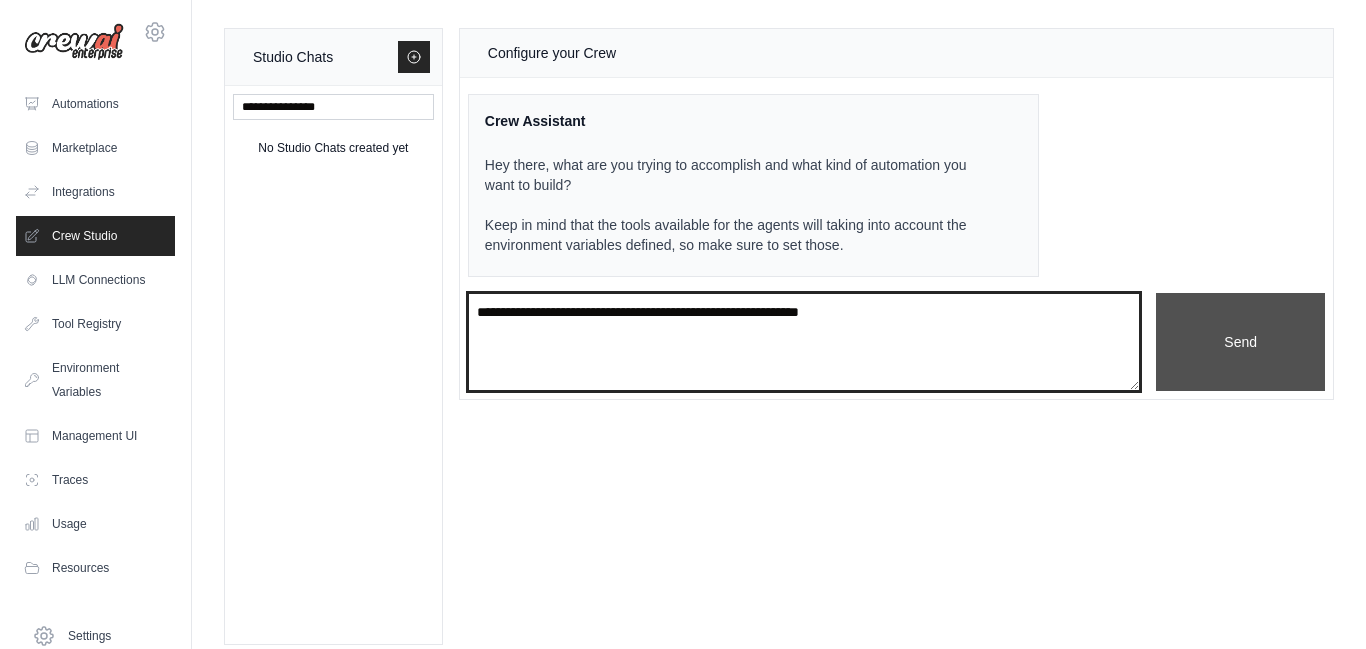 type on "**********" 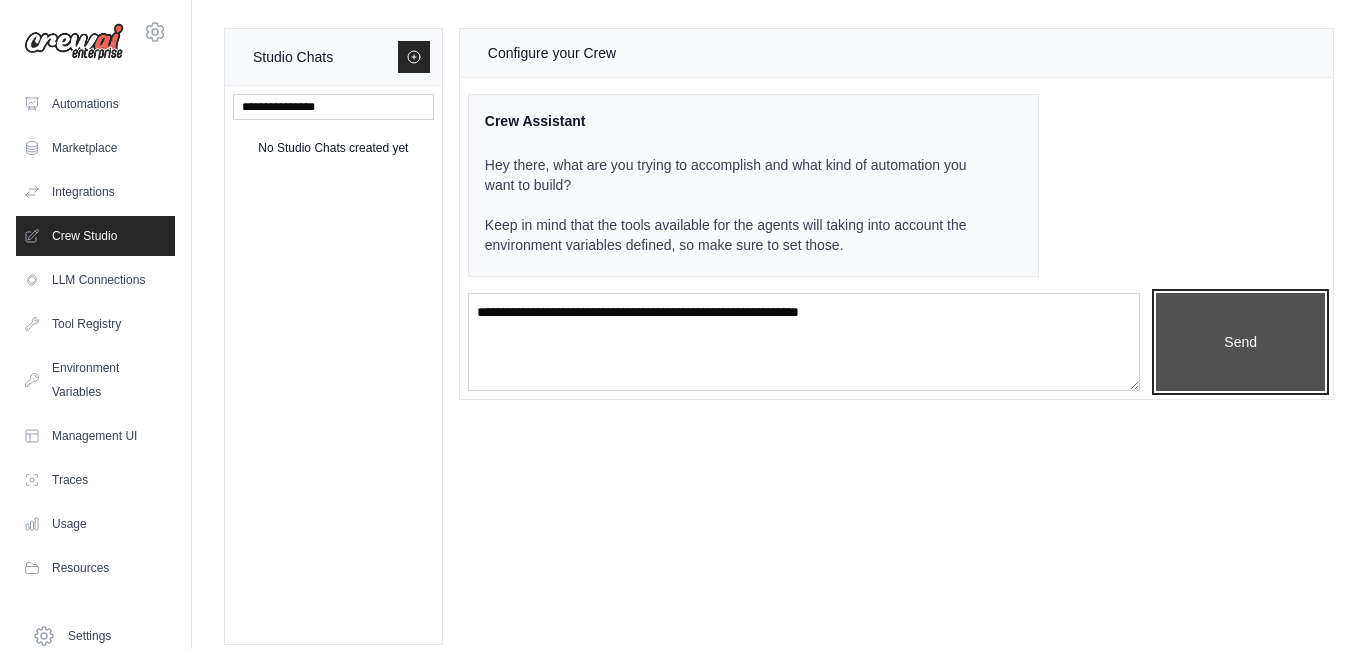 click on "Send" at bounding box center [1240, 342] 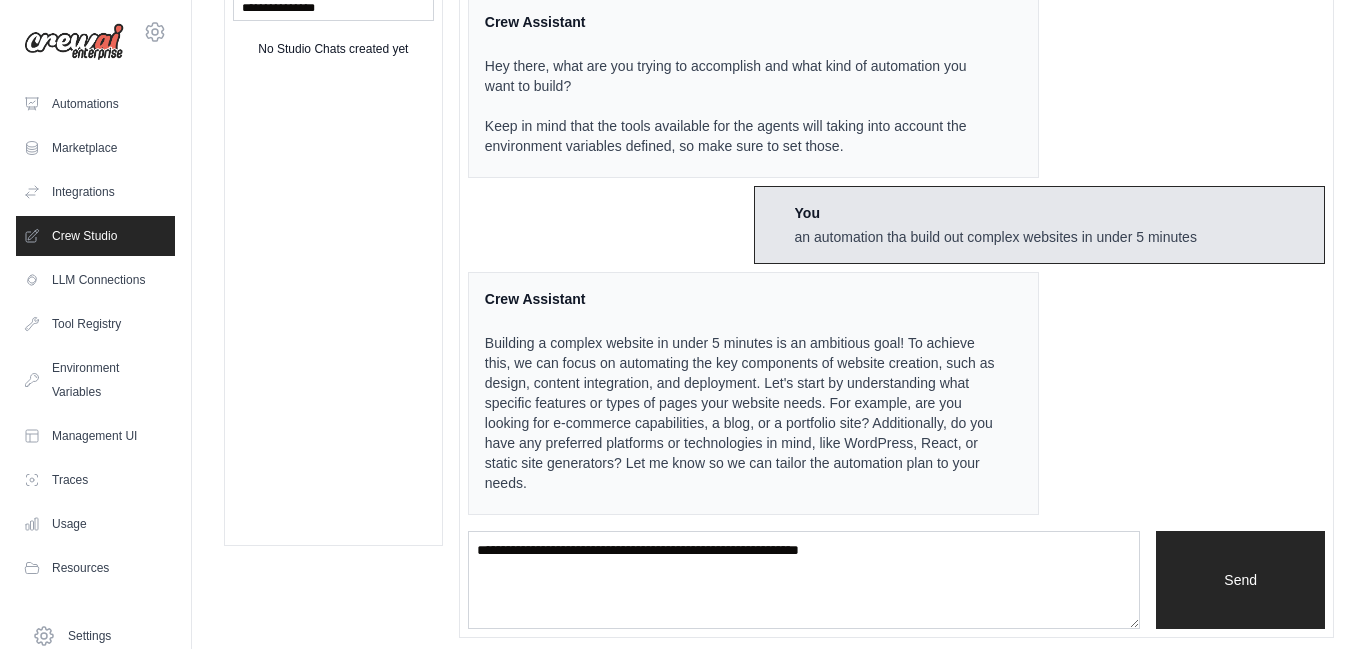 scroll, scrollTop: 108, scrollLeft: 0, axis: vertical 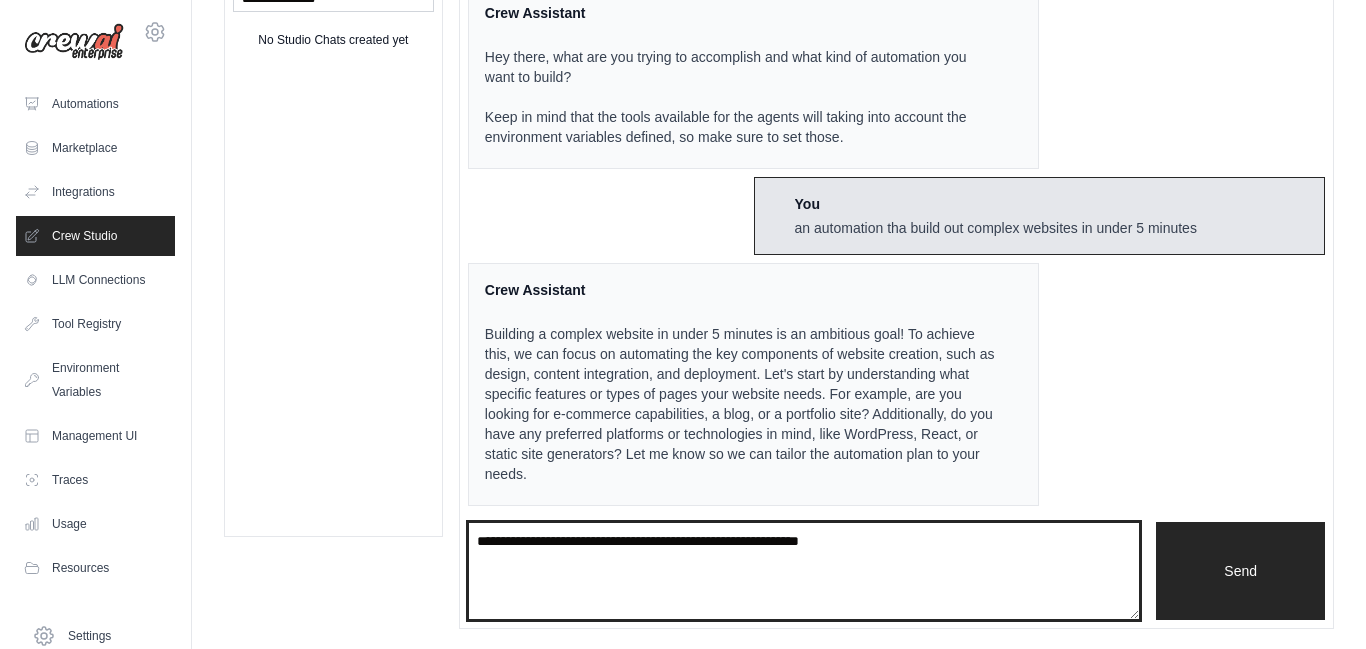 click on "**********" at bounding box center (804, 571) 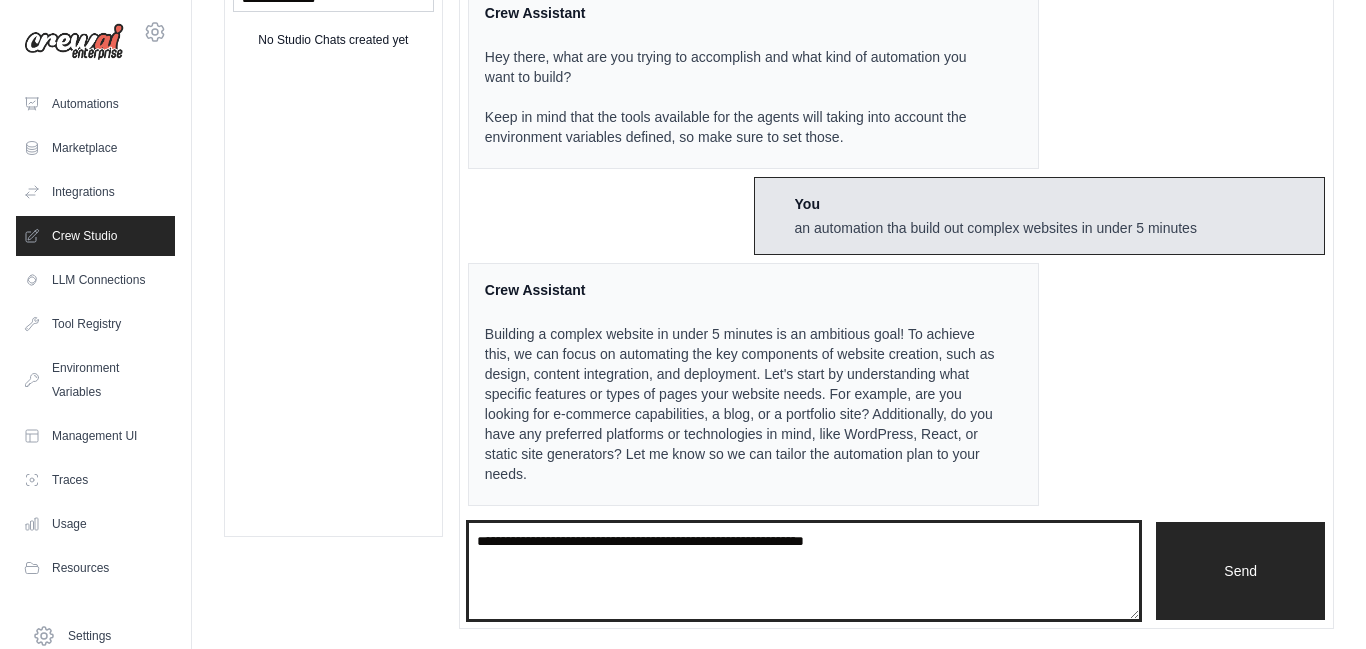 click on "**********" at bounding box center [804, 571] 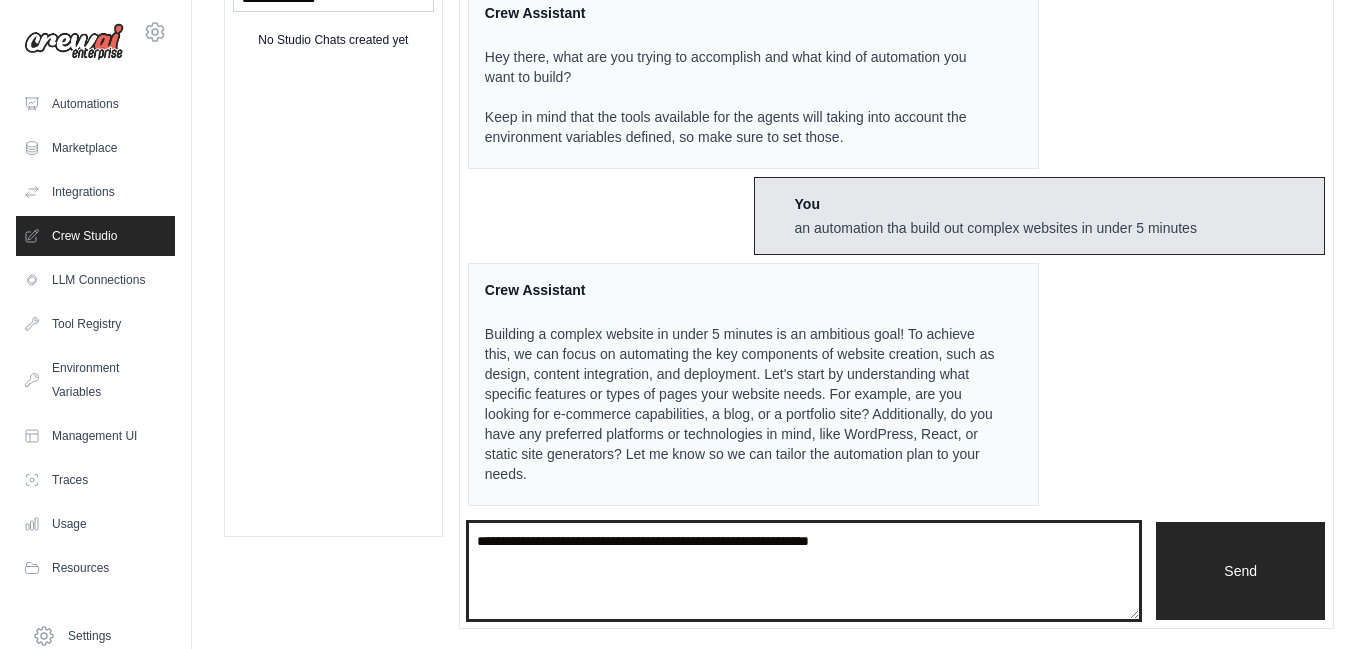 click on "**********" at bounding box center [804, 571] 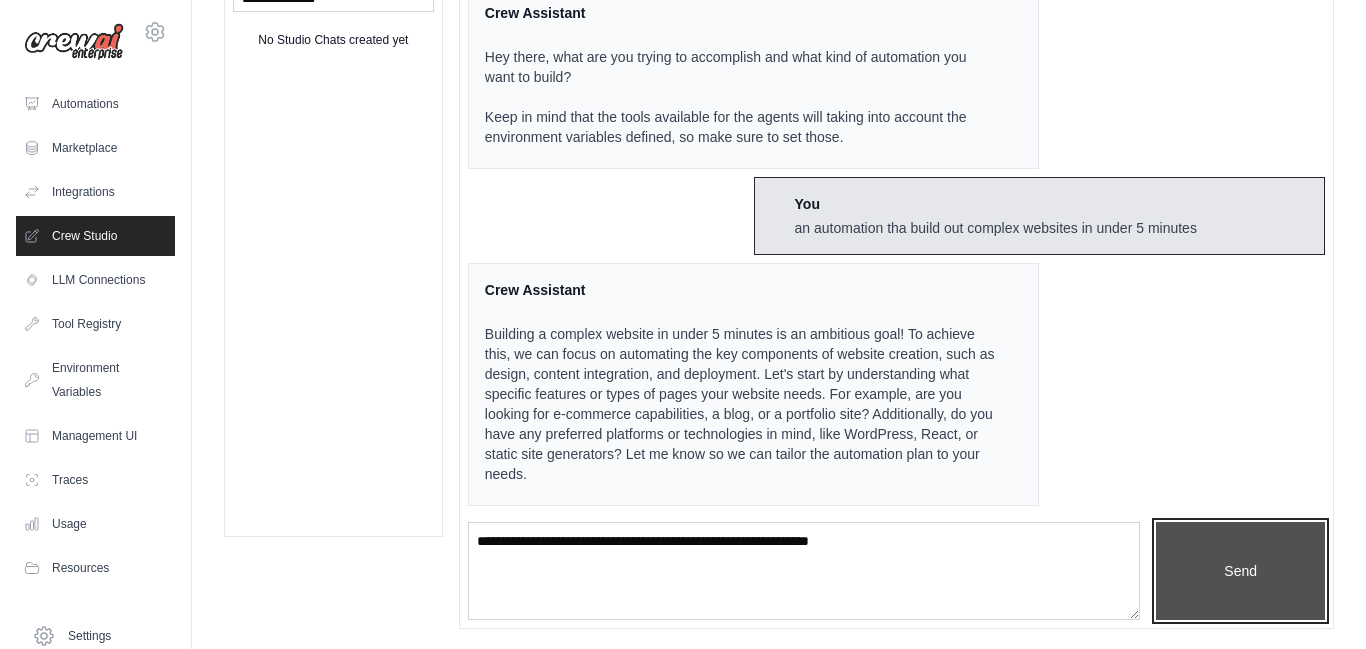 click on "Send" at bounding box center [1240, 571] 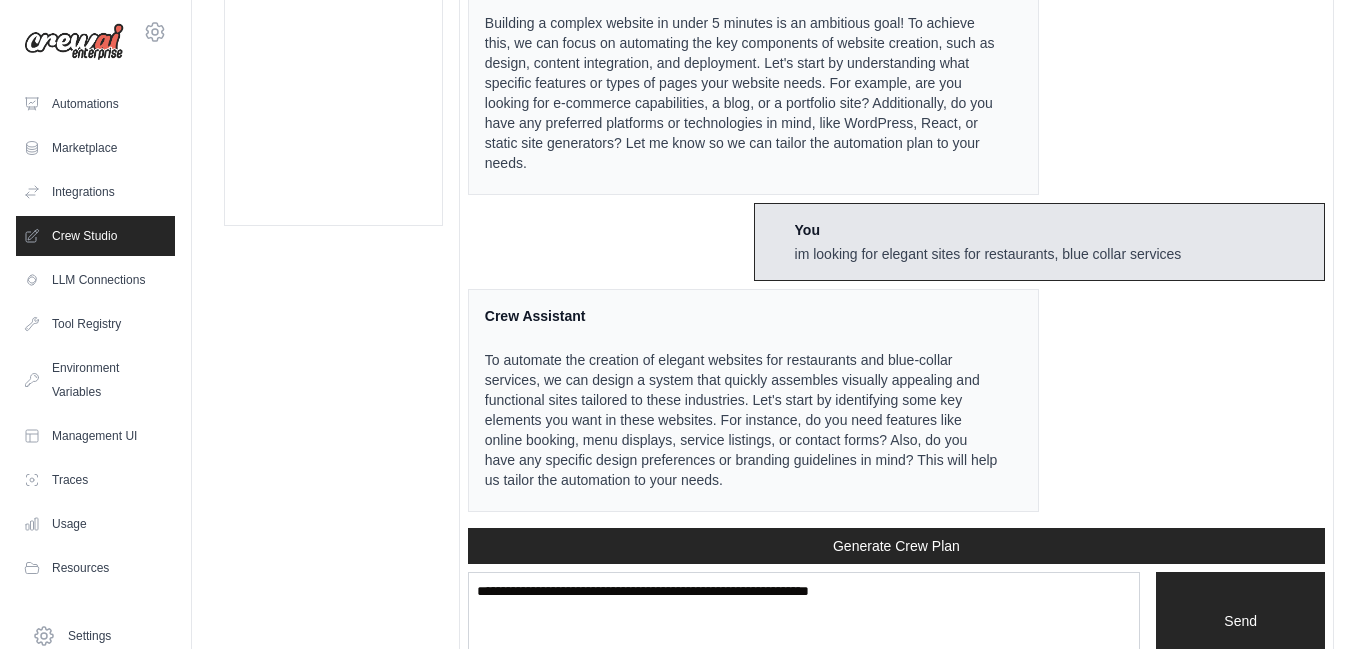 scroll, scrollTop: 469, scrollLeft: 0, axis: vertical 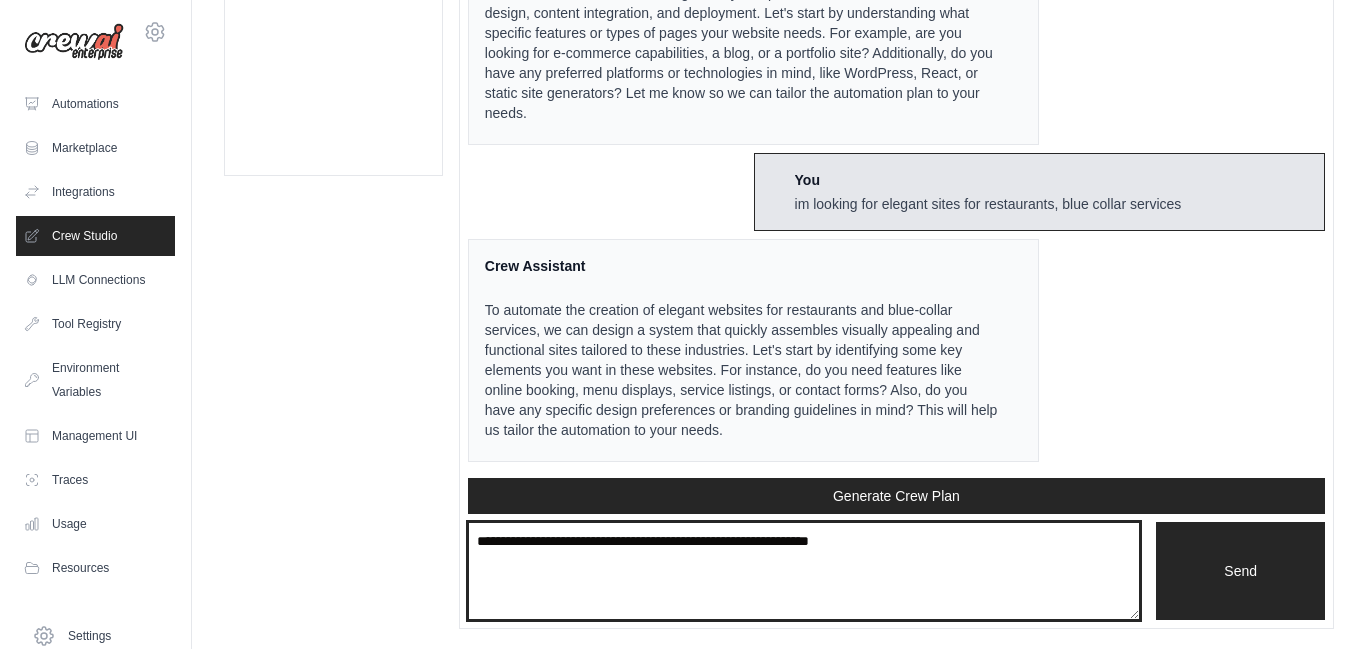 click on "**********" at bounding box center (804, 571) 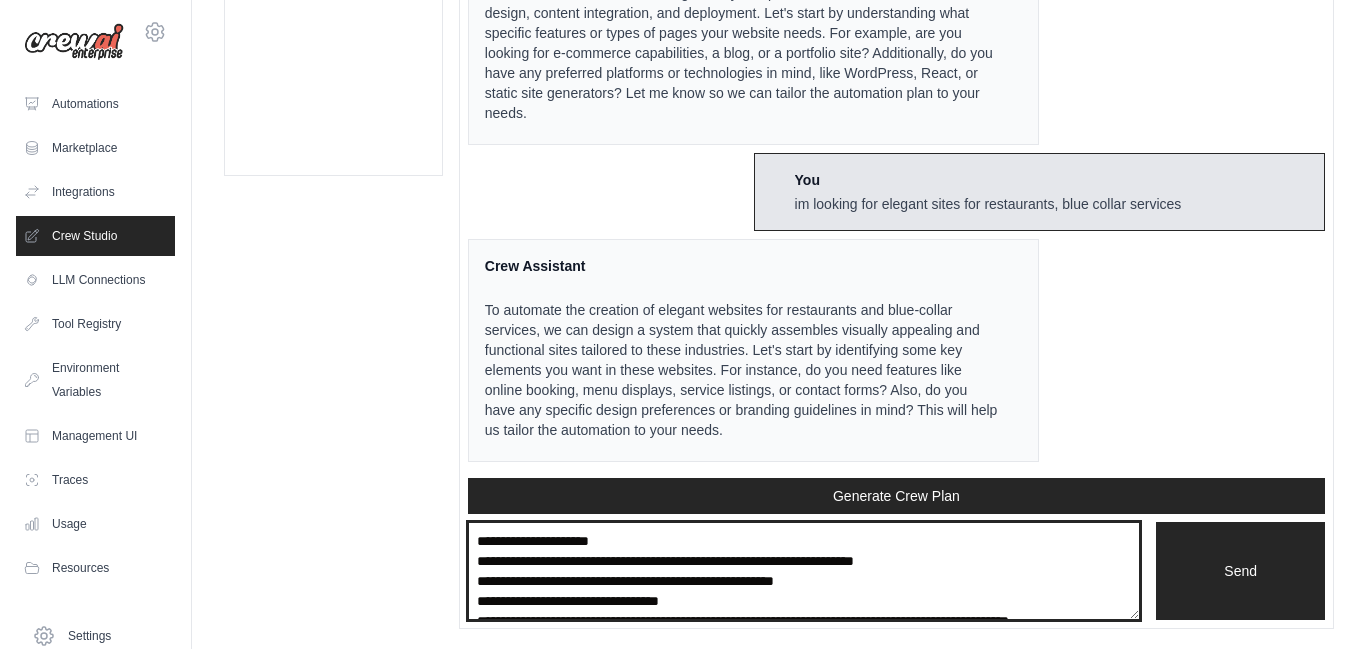 scroll, scrollTop: 690, scrollLeft: 0, axis: vertical 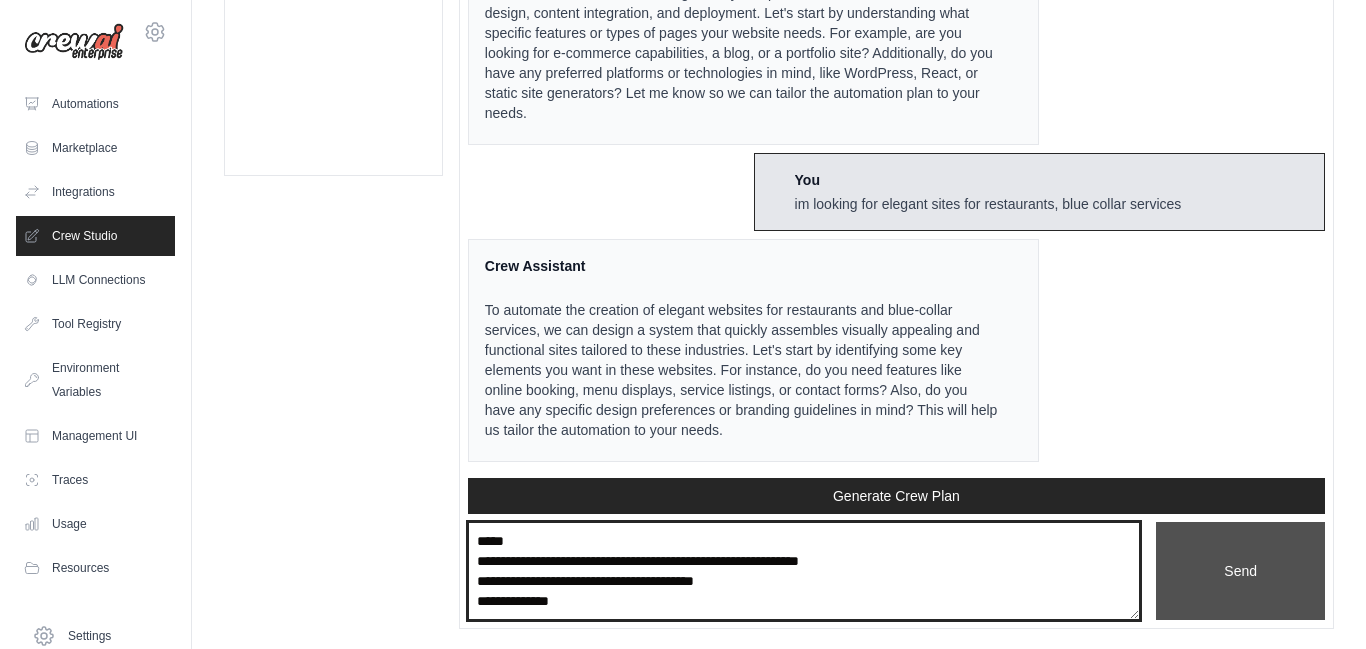 type on "**********" 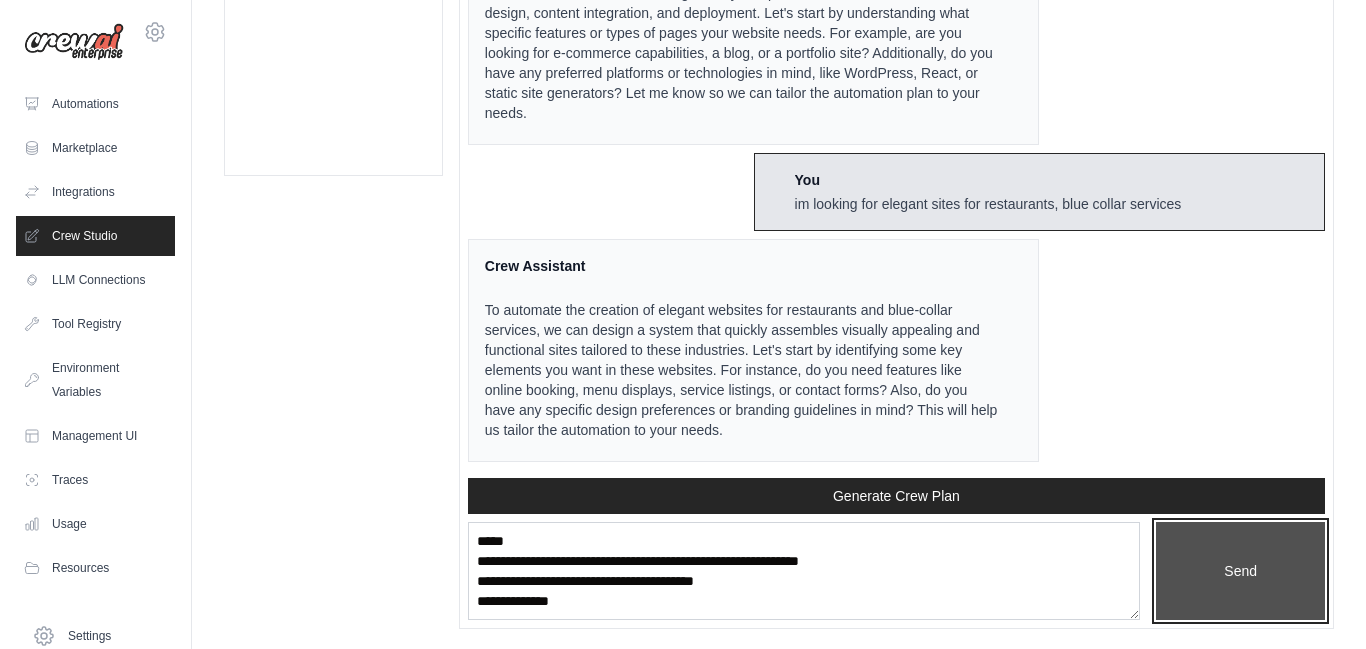 click on "Send" at bounding box center (1240, 571) 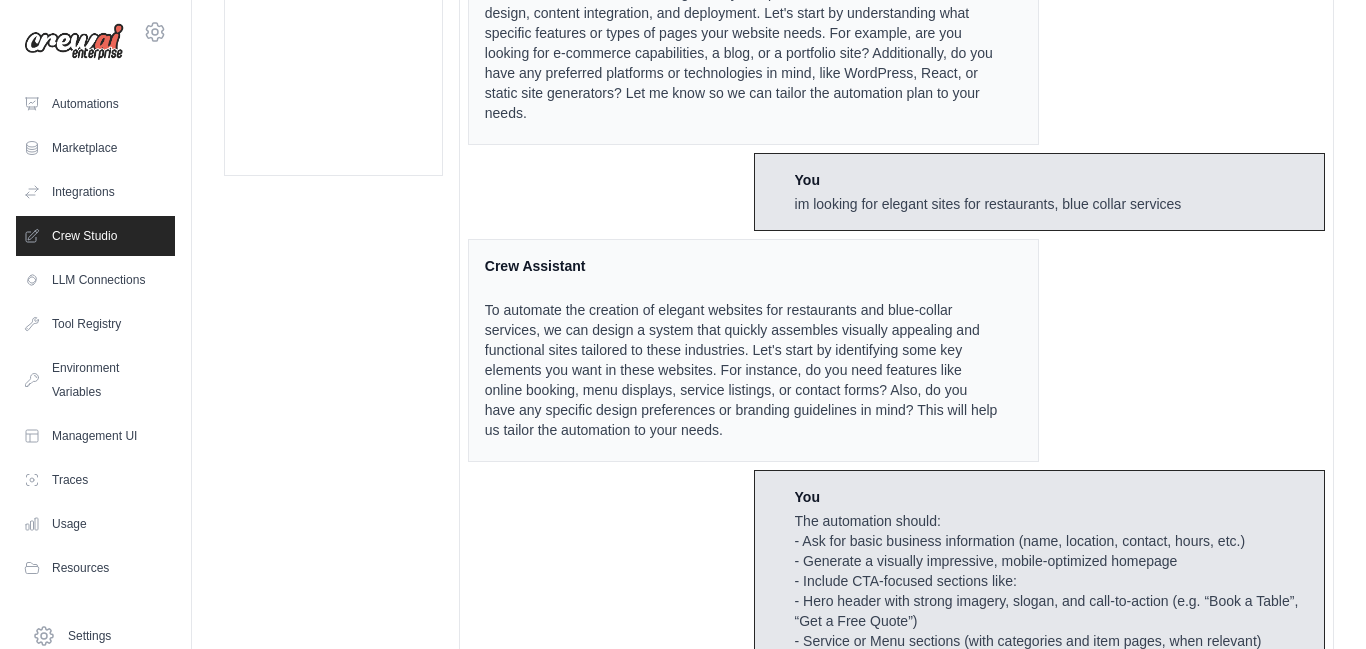 scroll, scrollTop: 0, scrollLeft: 0, axis: both 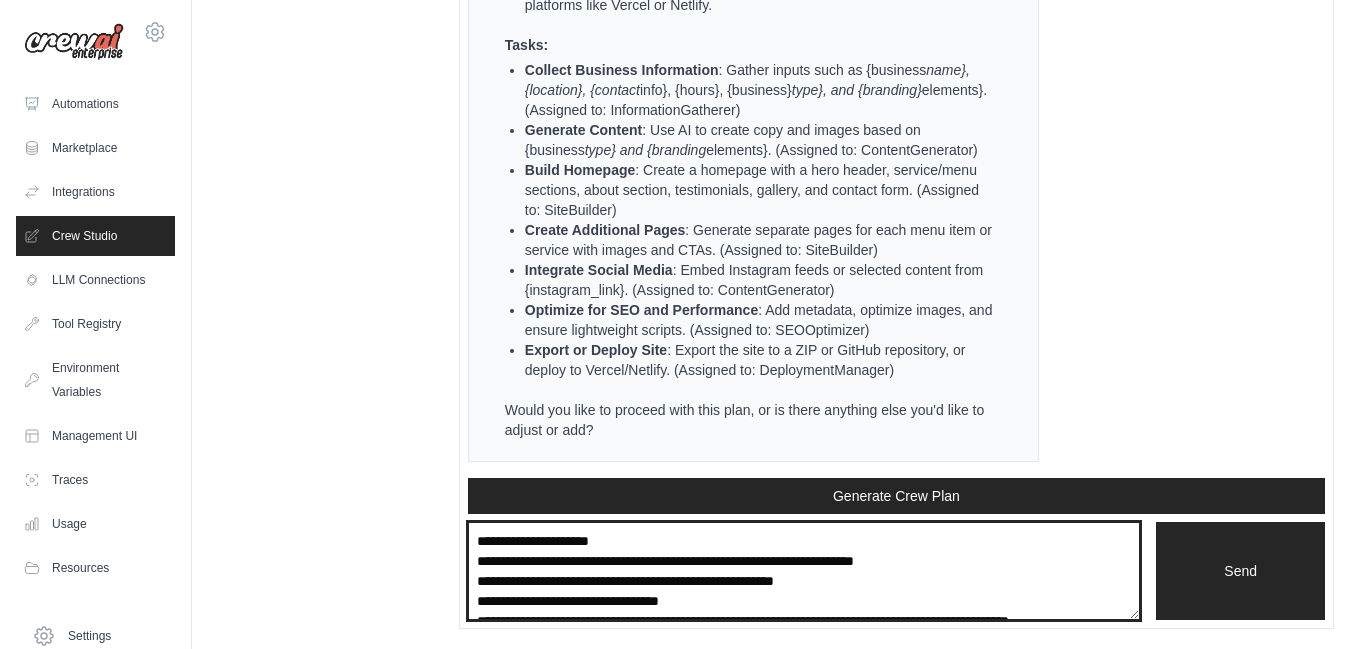 click at bounding box center [804, 571] 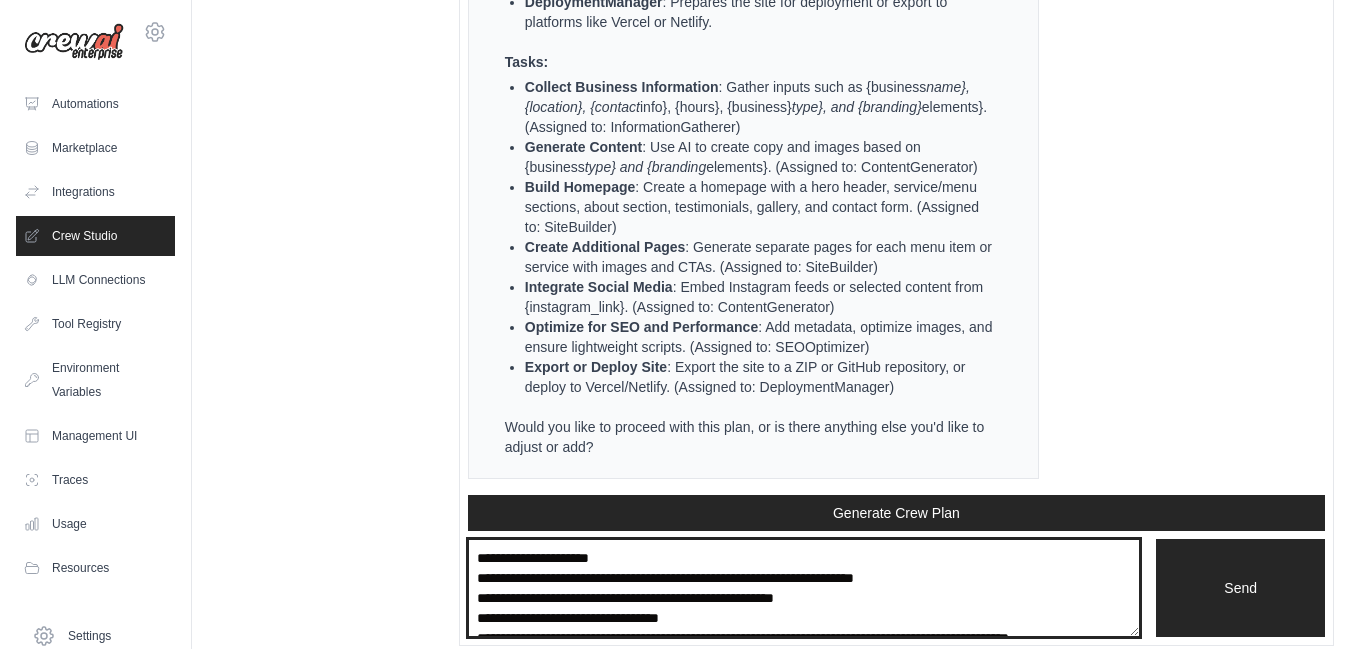 scroll, scrollTop: 2748, scrollLeft: 0, axis: vertical 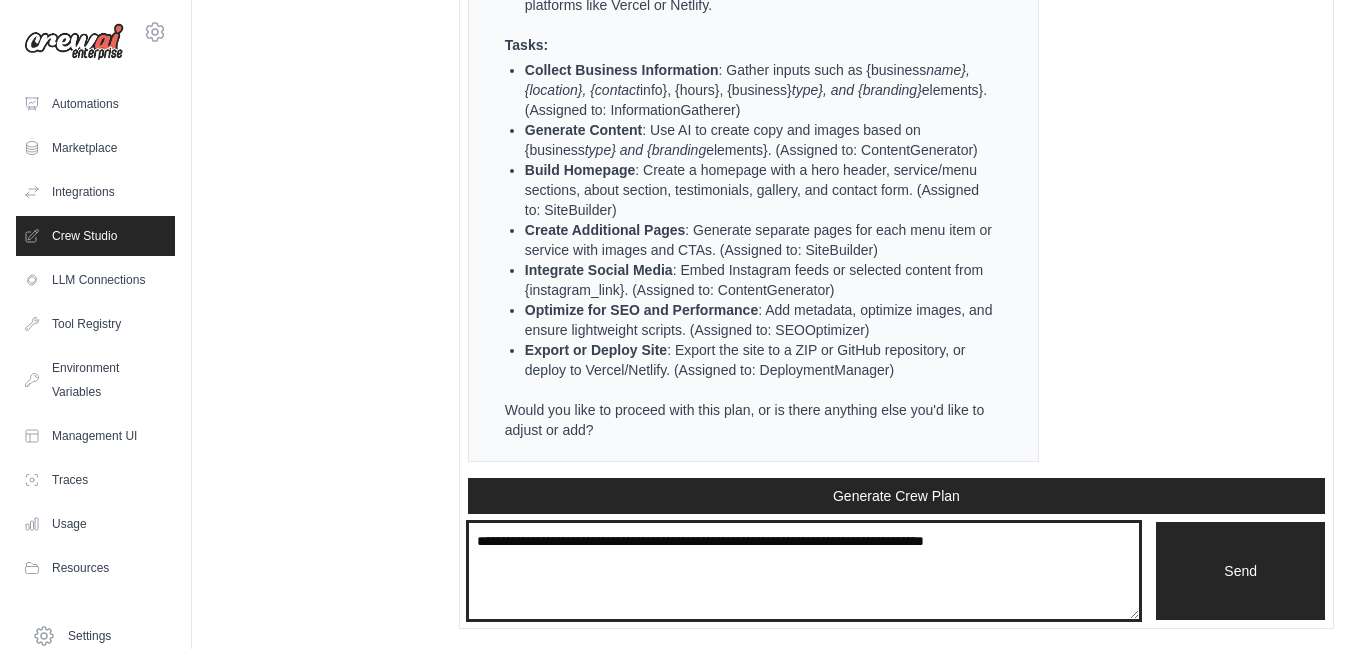 type on "*" 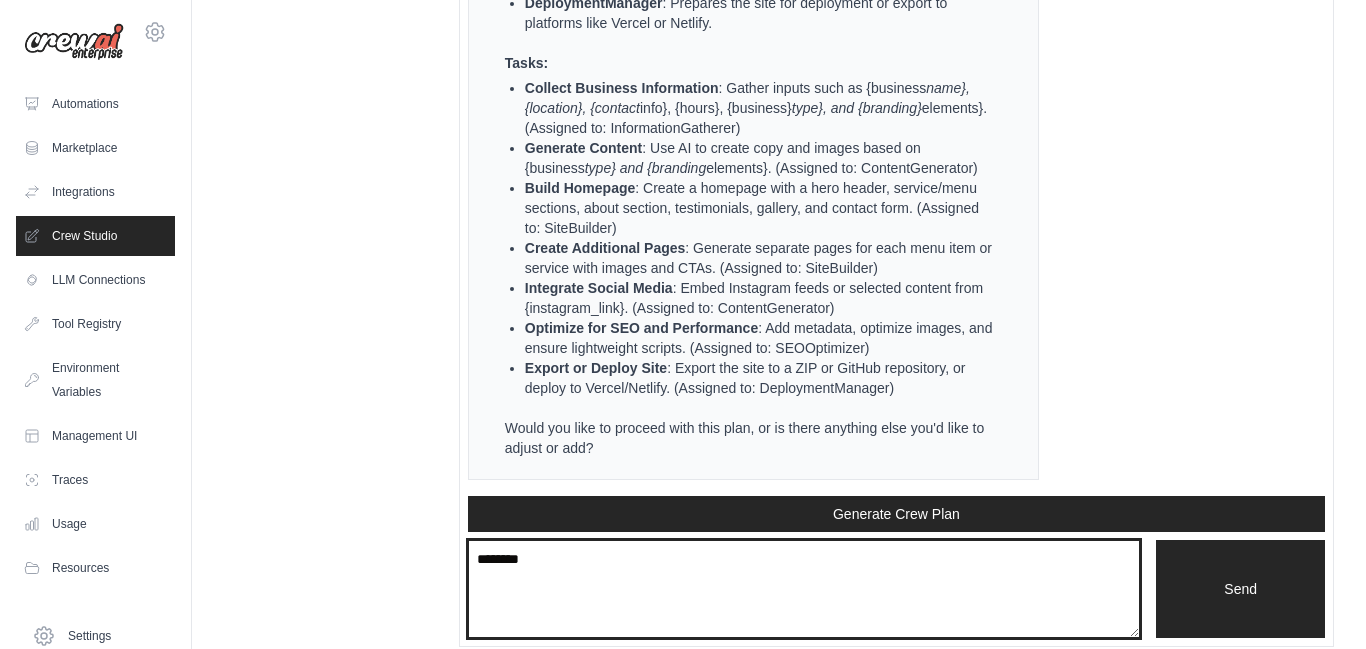 scroll, scrollTop: 2760, scrollLeft: 0, axis: vertical 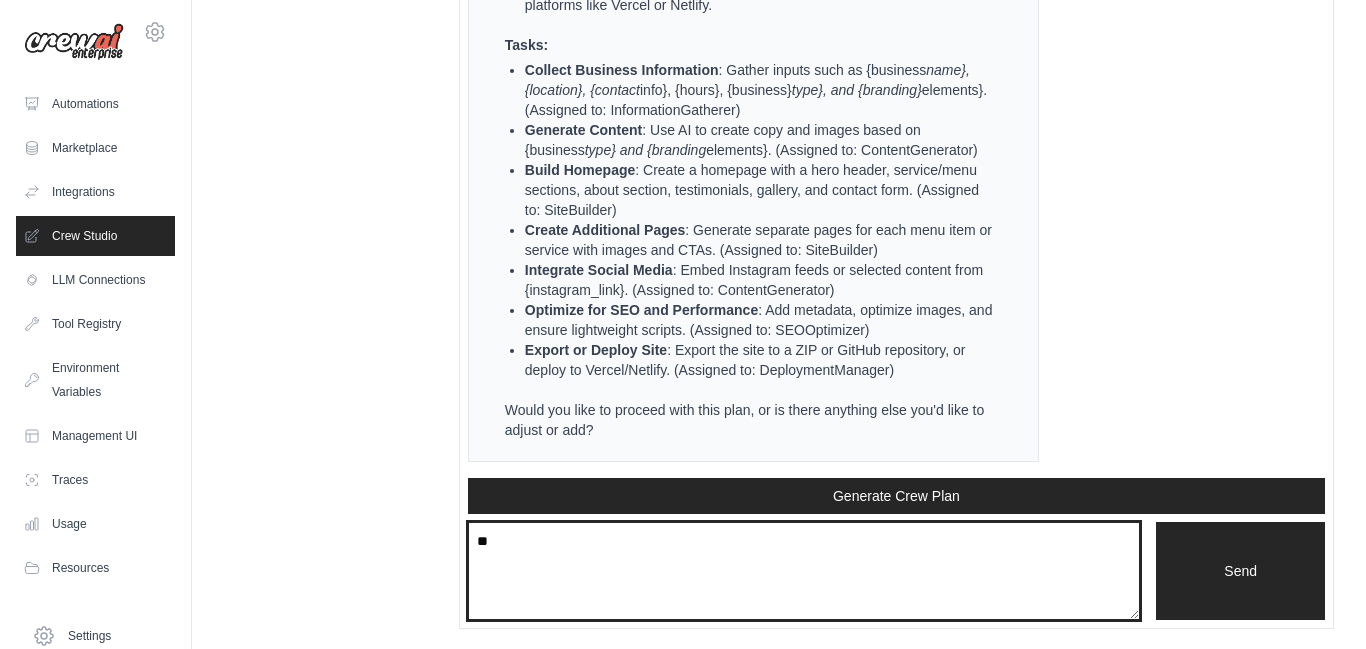 type on "*" 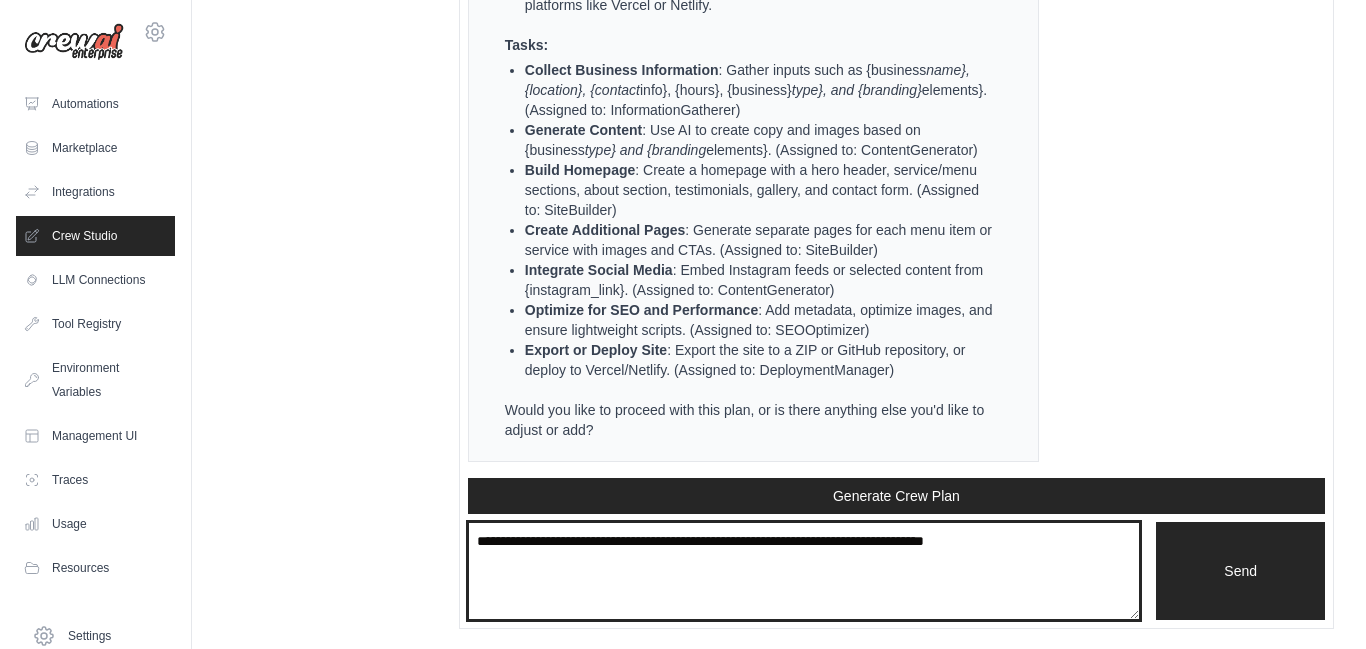 click at bounding box center [804, 571] 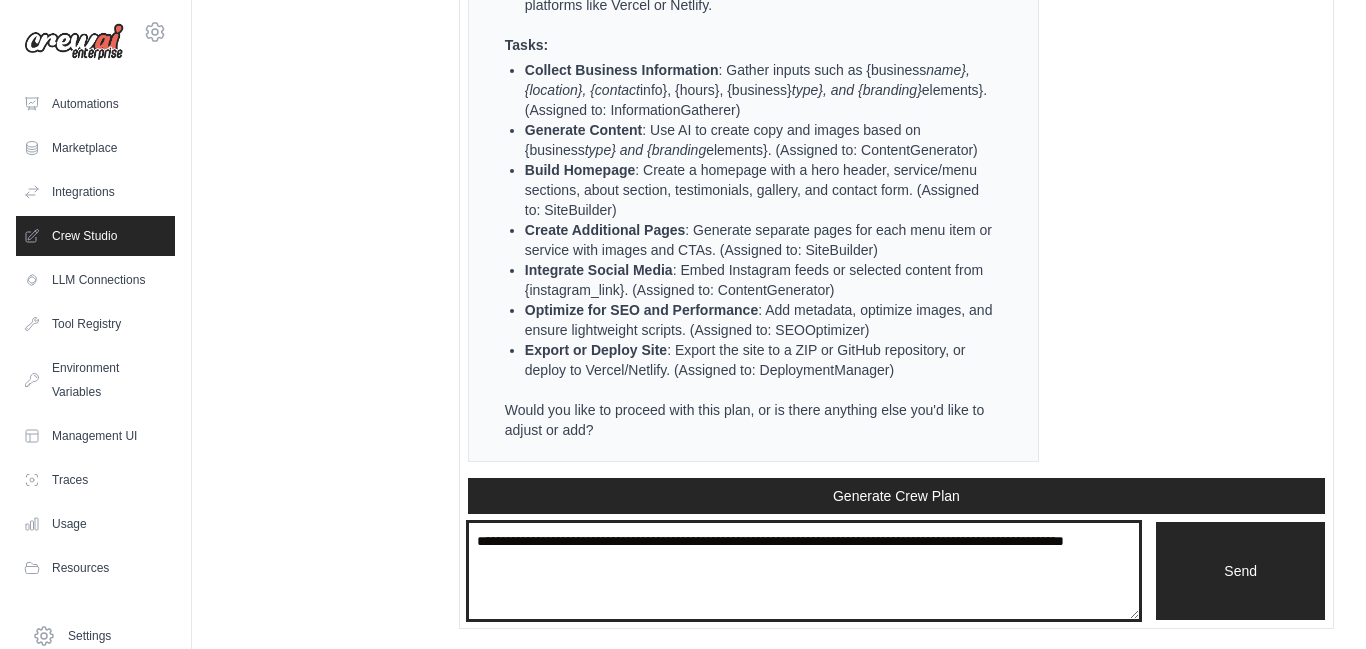 click on "**********" at bounding box center [804, 571] 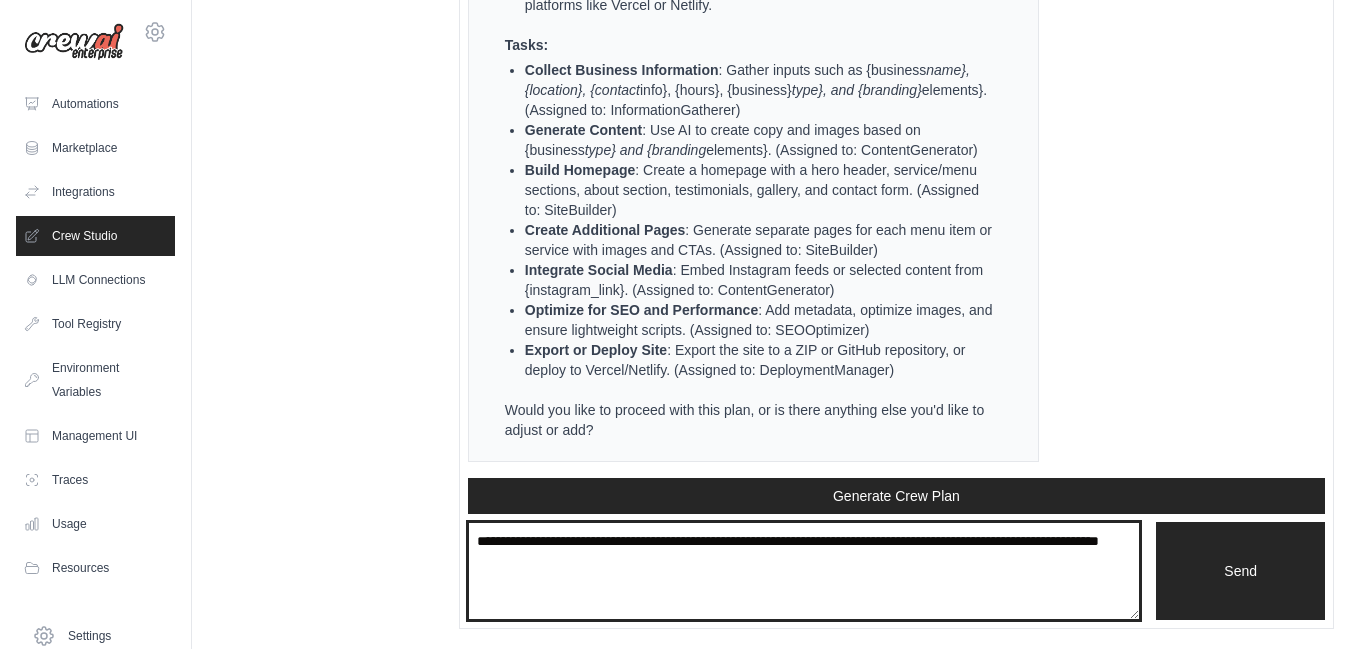 type on "**********" 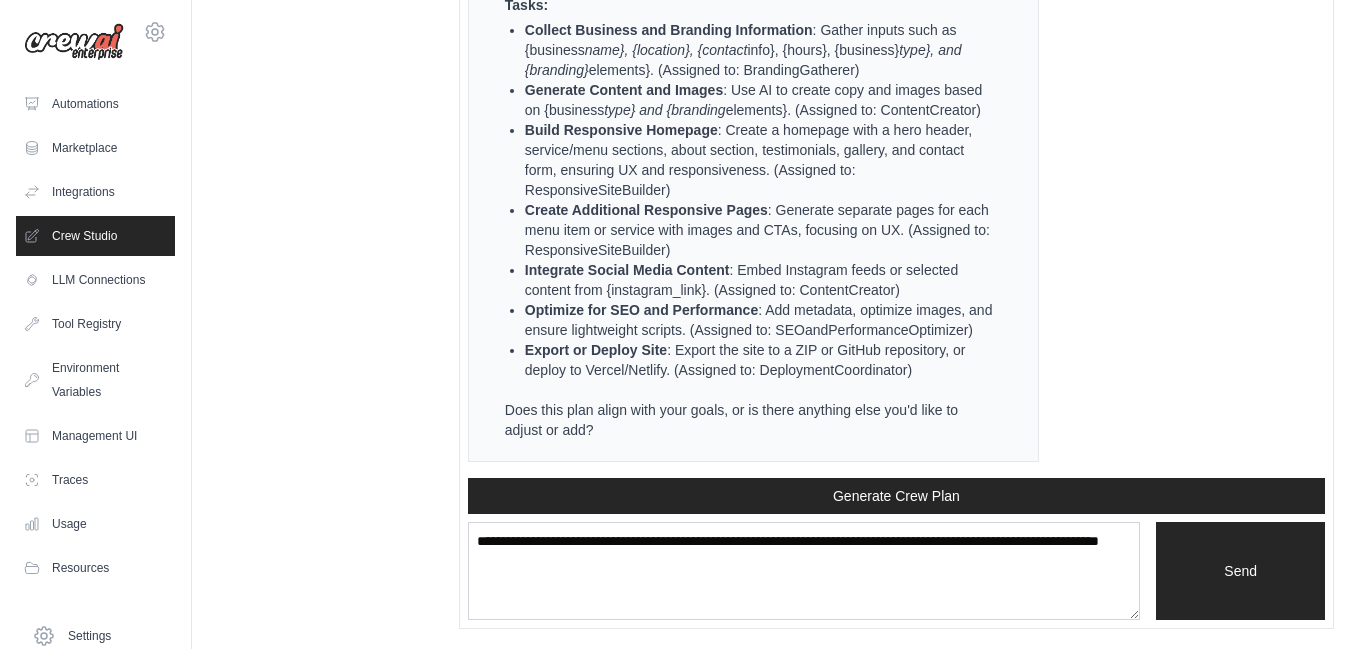 scroll, scrollTop: 4263, scrollLeft: 0, axis: vertical 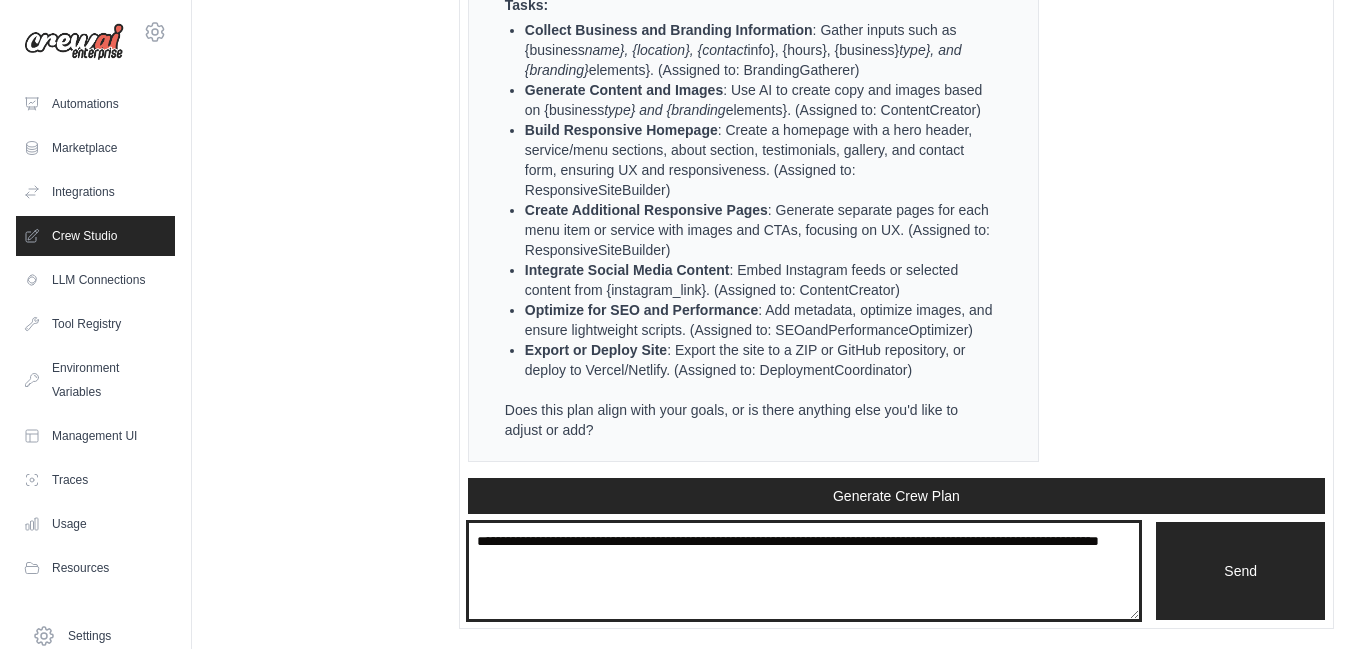 click on "**********" at bounding box center [804, 571] 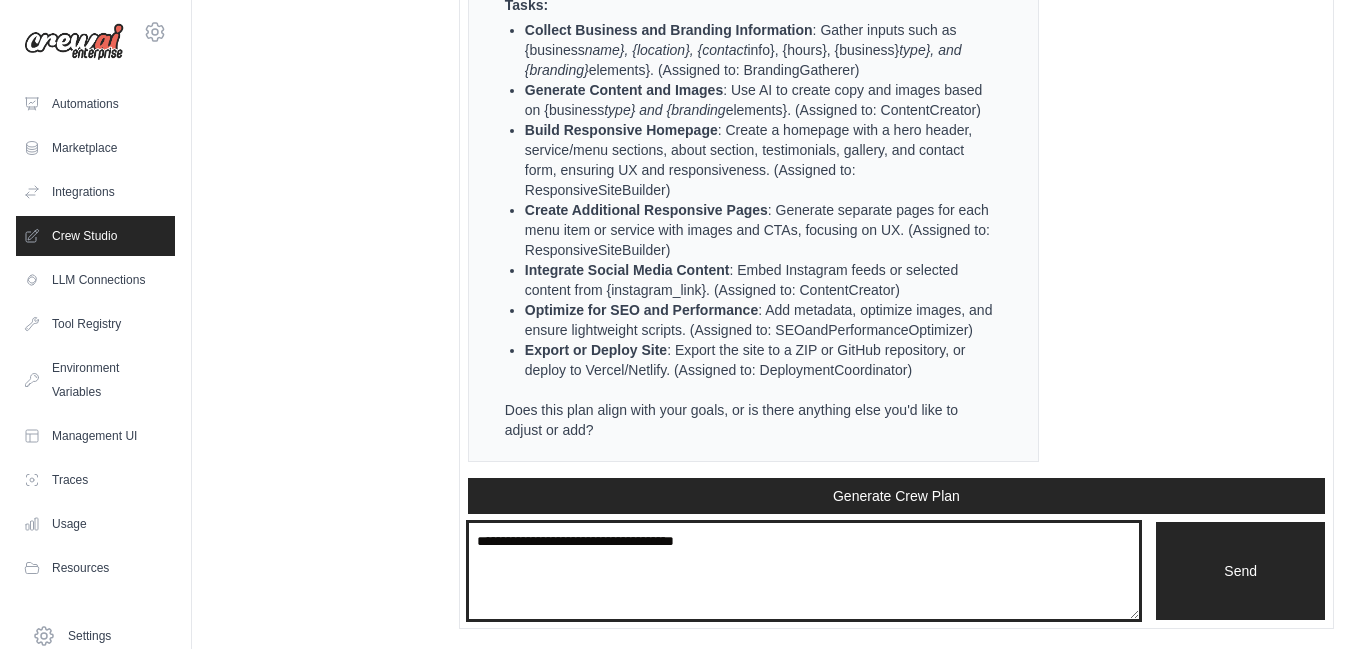 type on "**********" 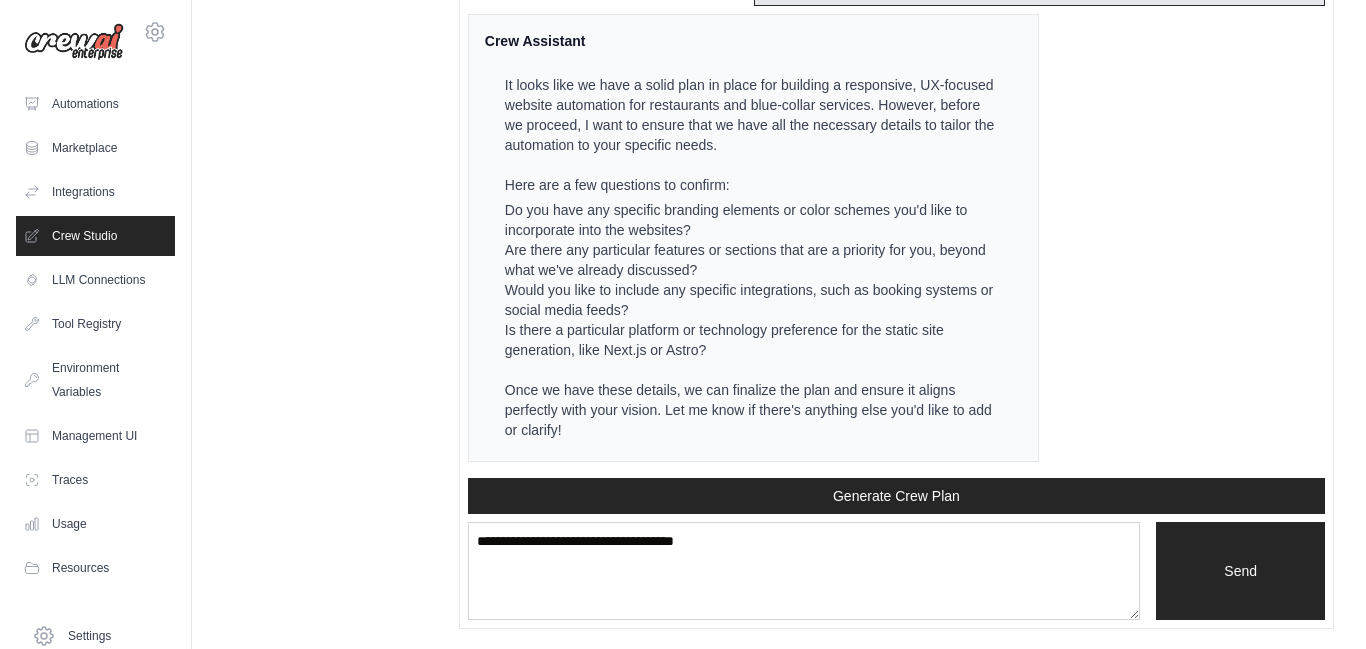 scroll, scrollTop: 4805, scrollLeft: 0, axis: vertical 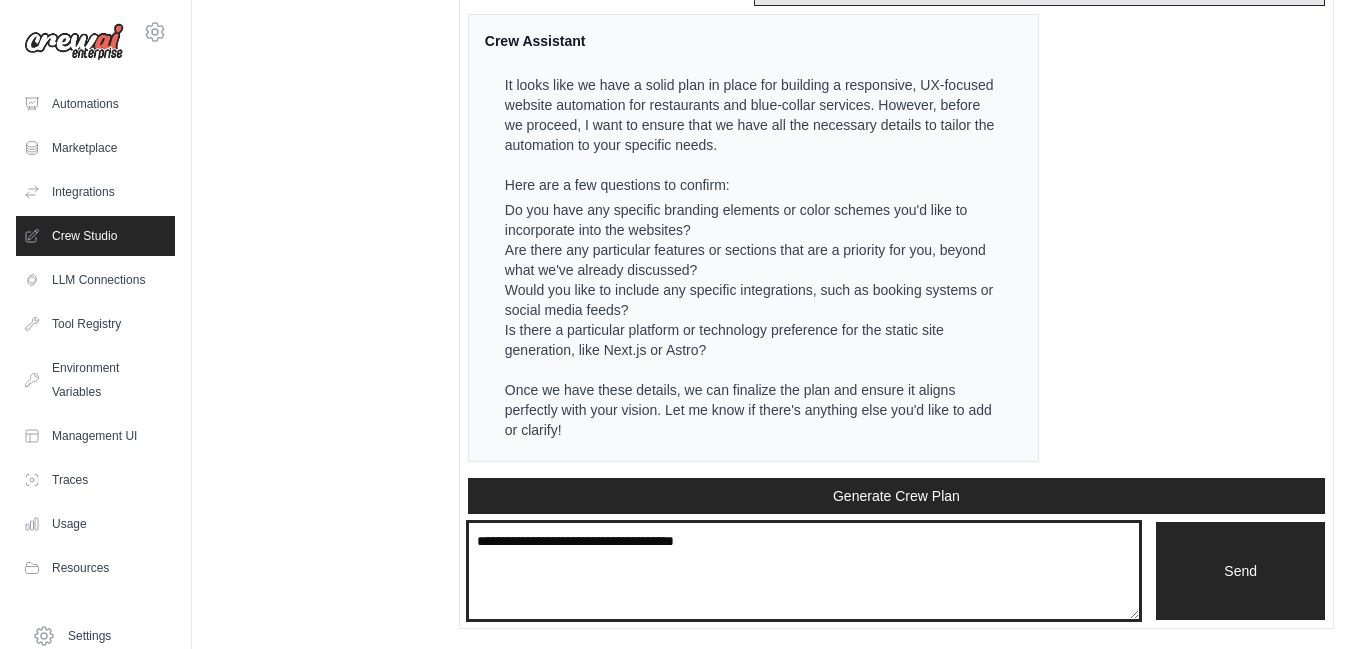 click on "**********" at bounding box center [804, 571] 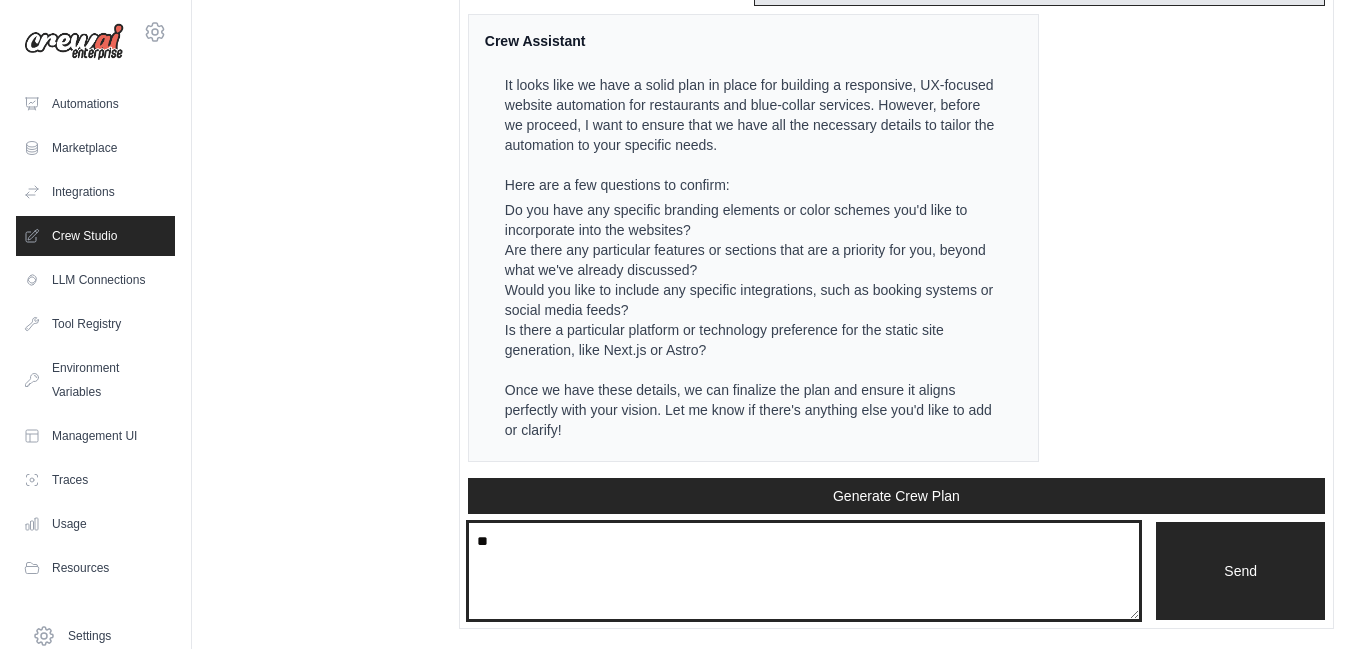 type on "*" 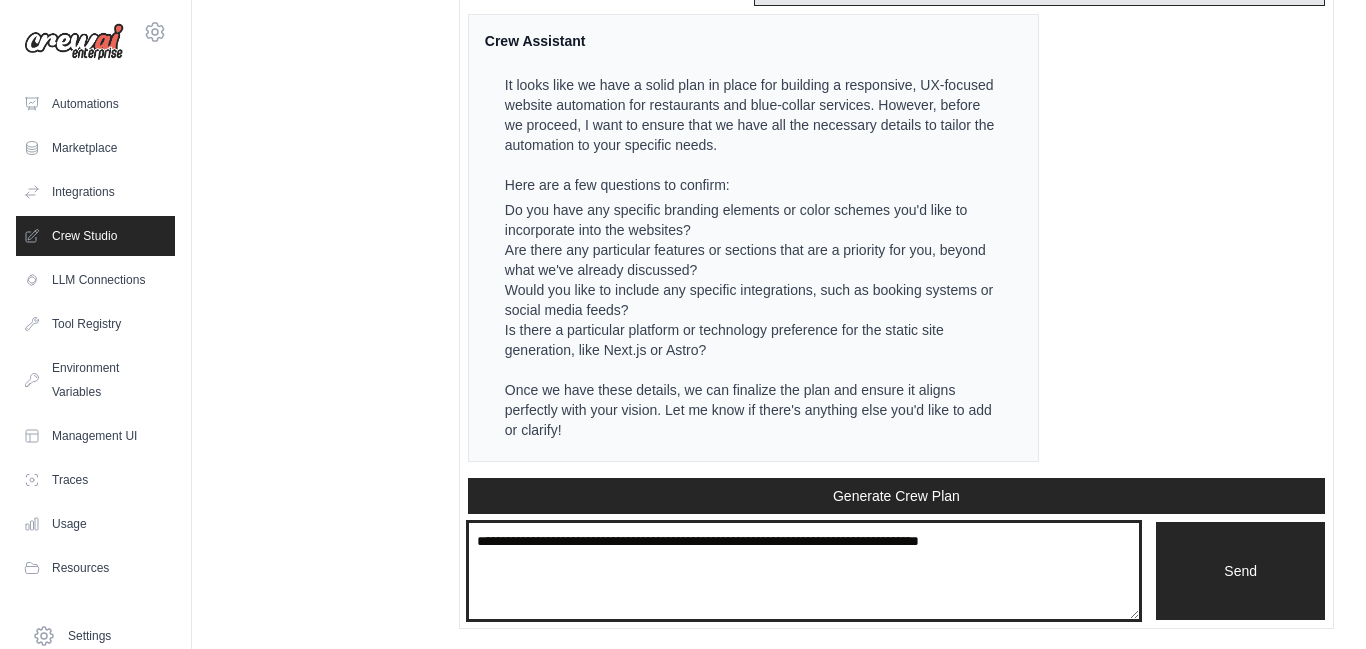 click on "**********" at bounding box center (804, 571) 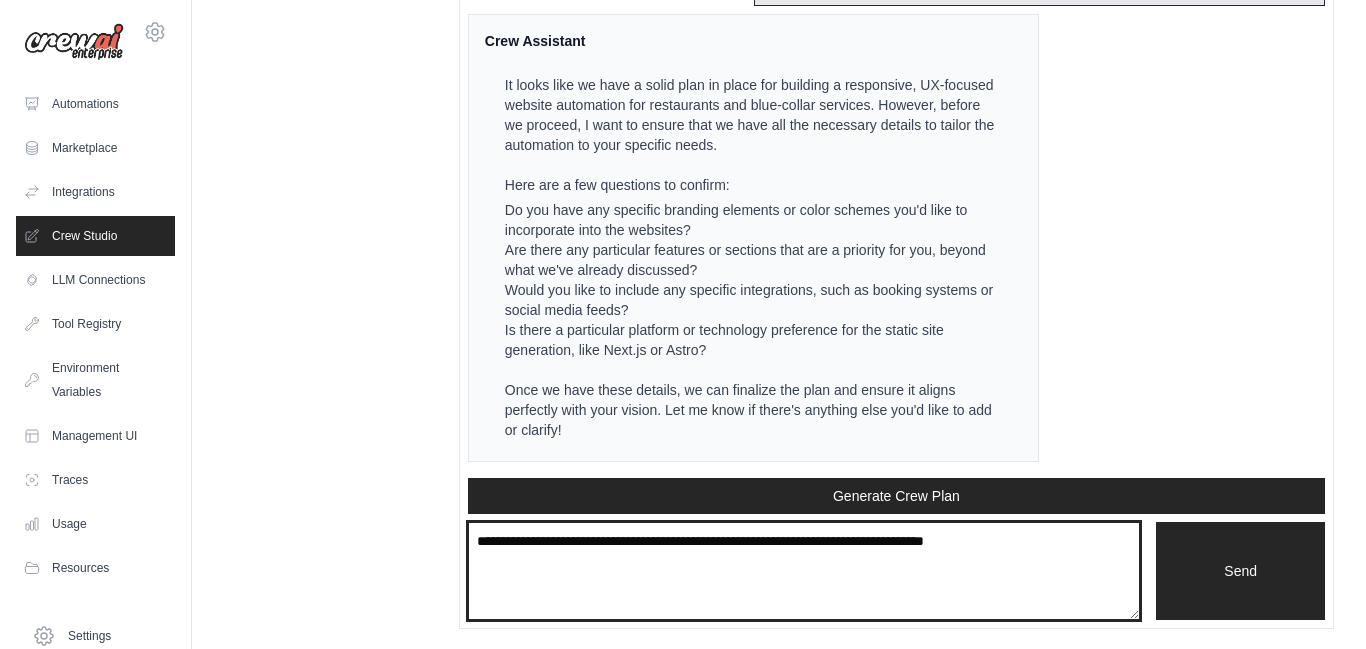 click on "**********" at bounding box center (804, 571) 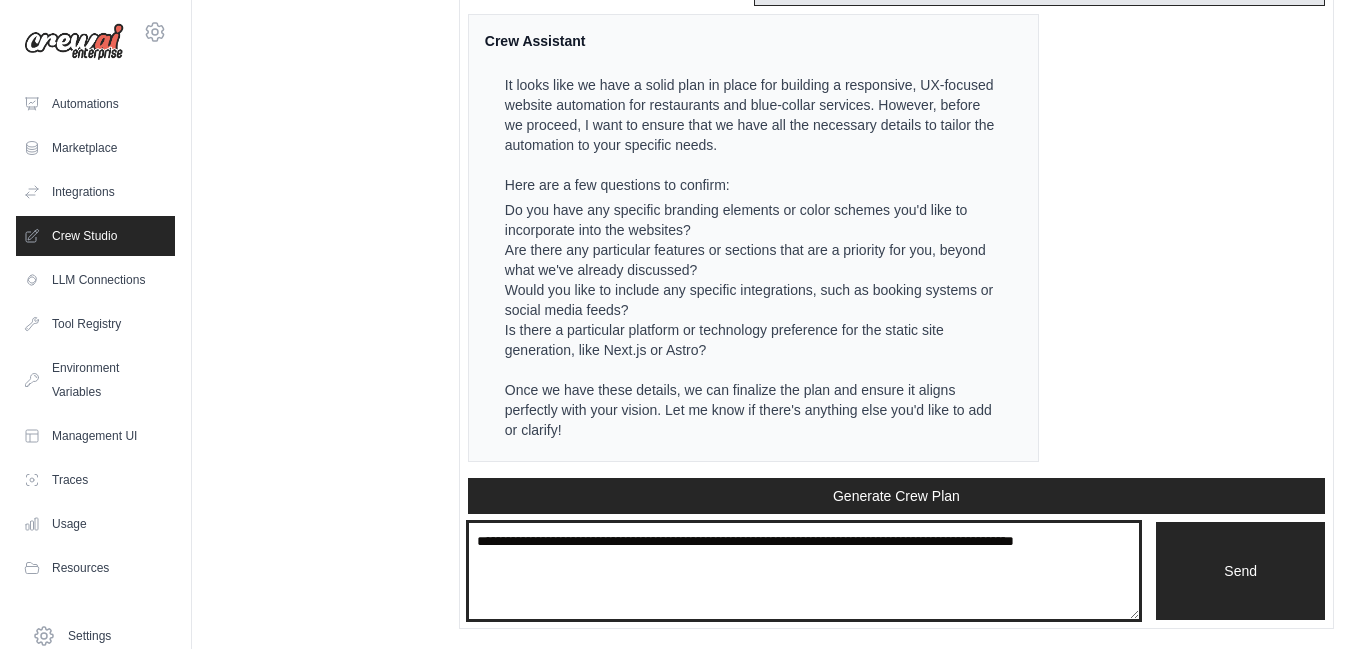 type on "**********" 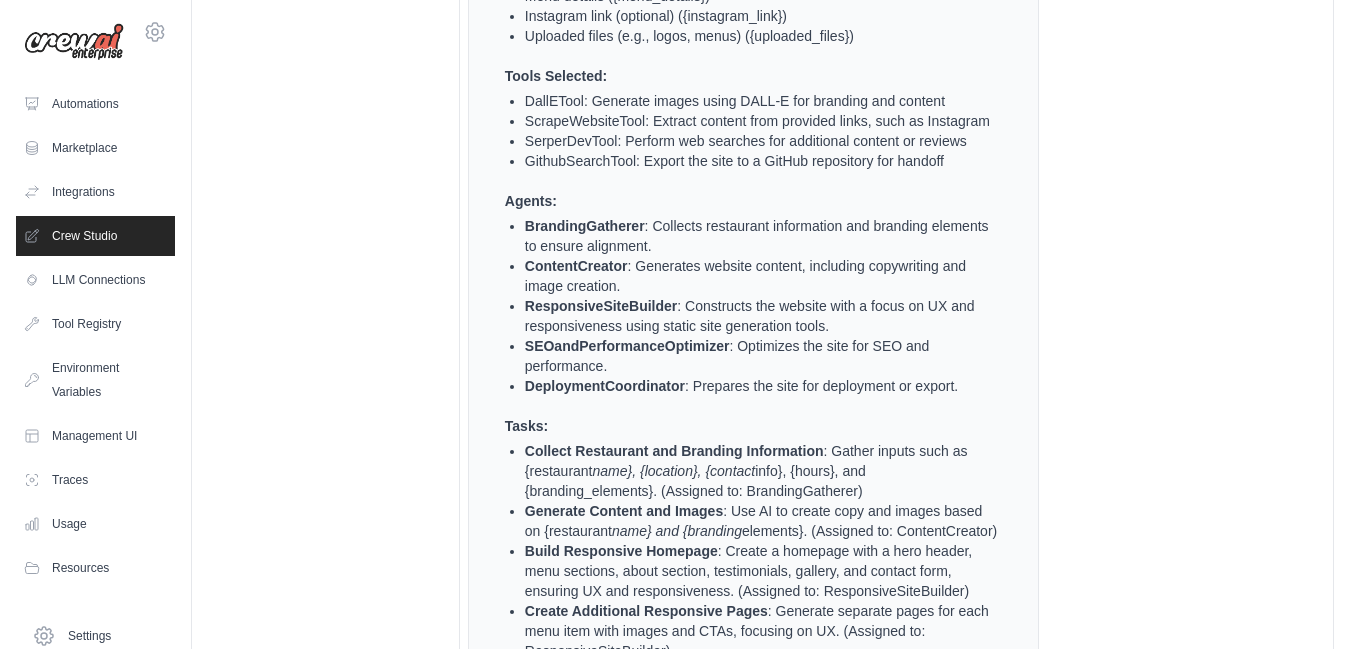 scroll, scrollTop: 6262, scrollLeft: 0, axis: vertical 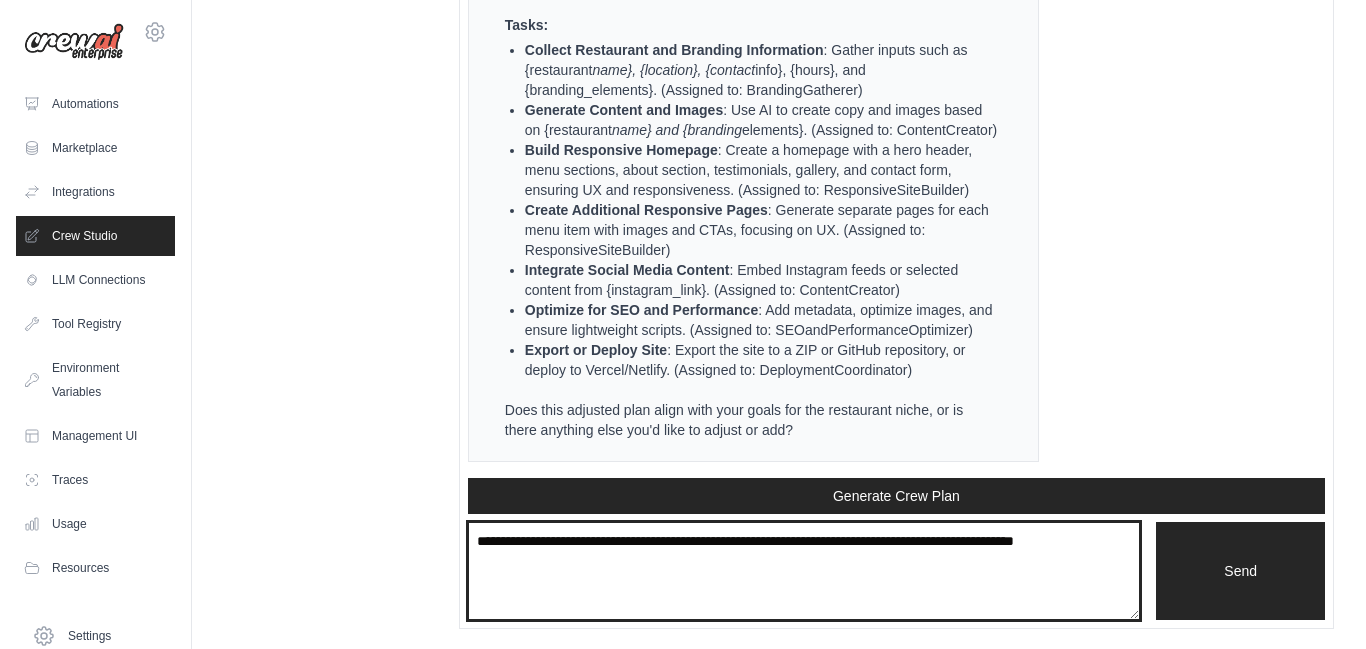 click on "**********" at bounding box center (804, 571) 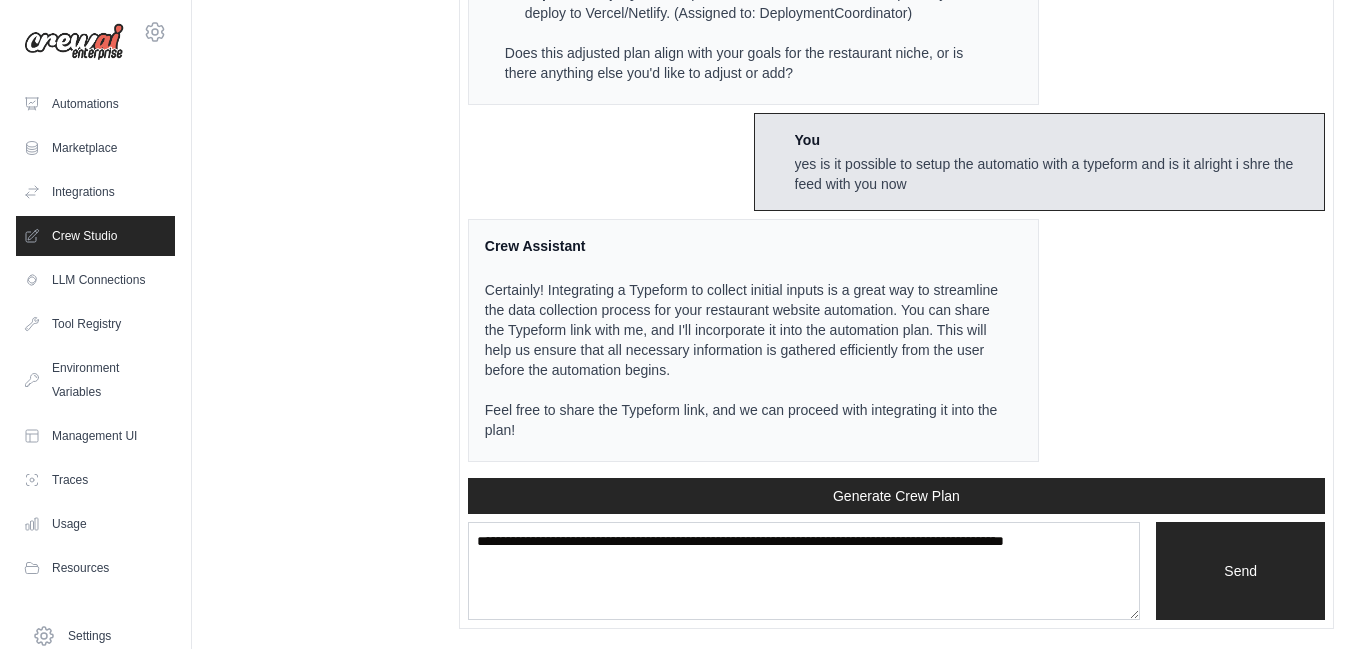scroll, scrollTop: 6617, scrollLeft: 0, axis: vertical 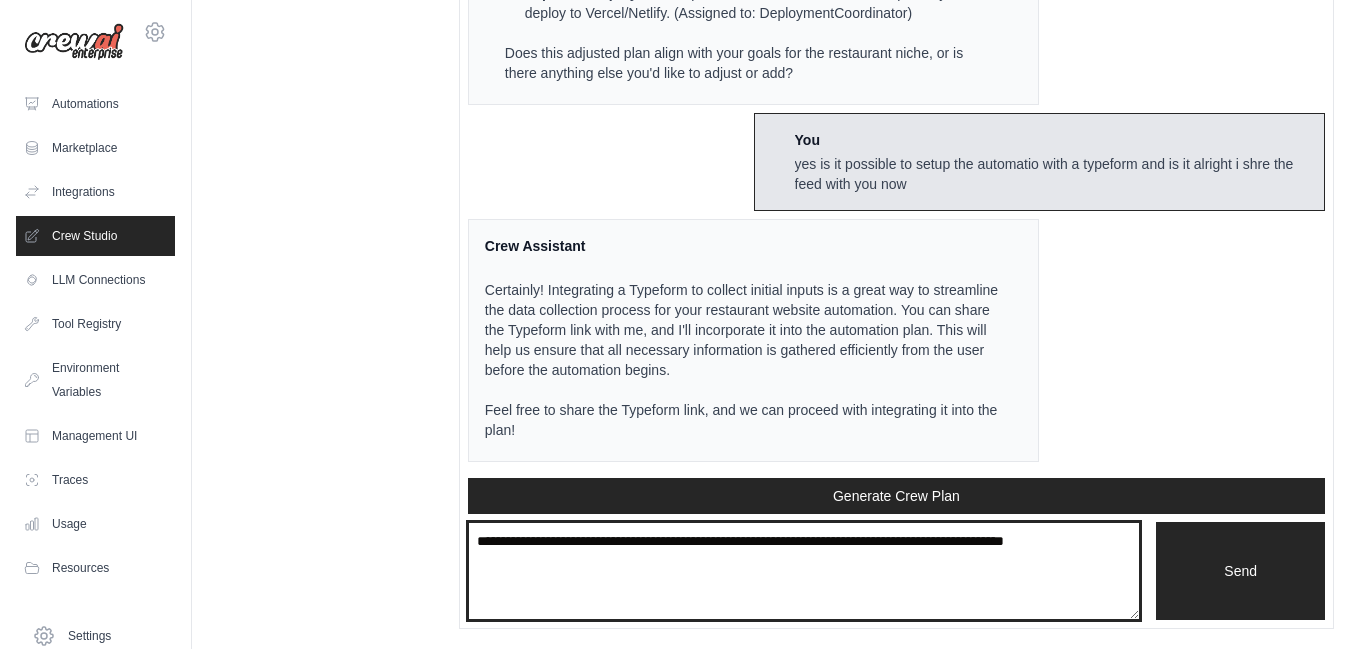 paste on "*******" 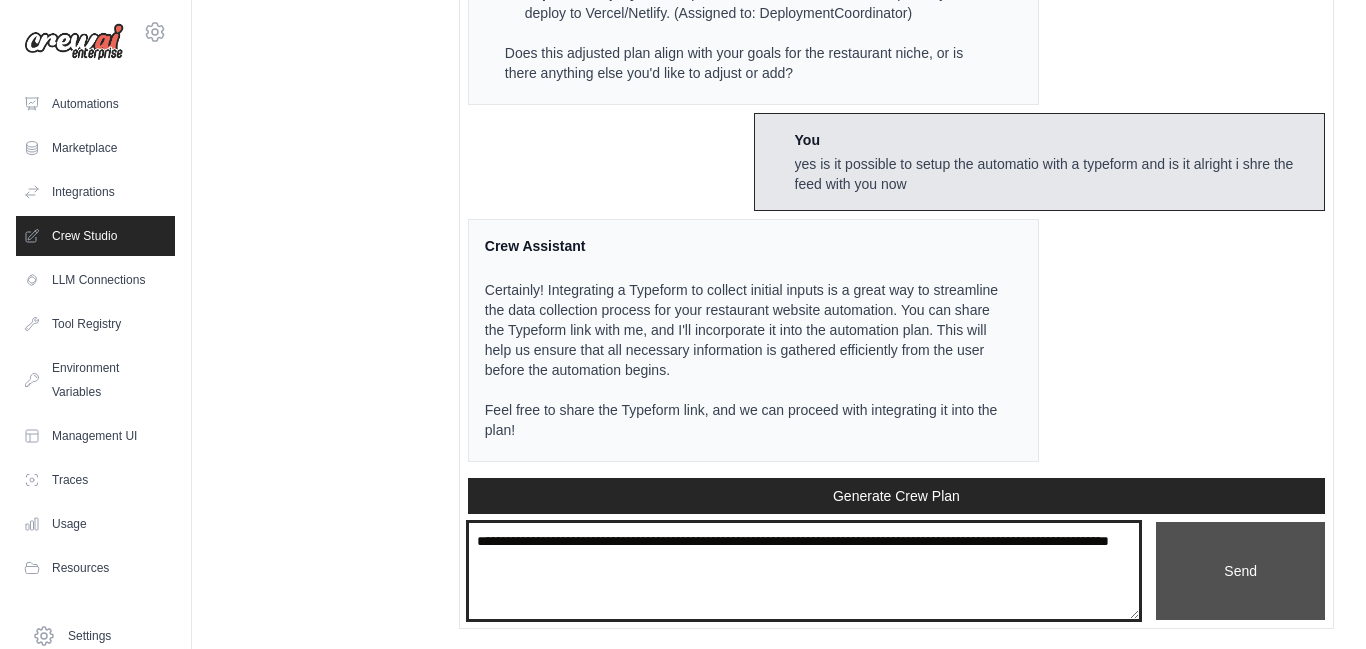 type on "**********" 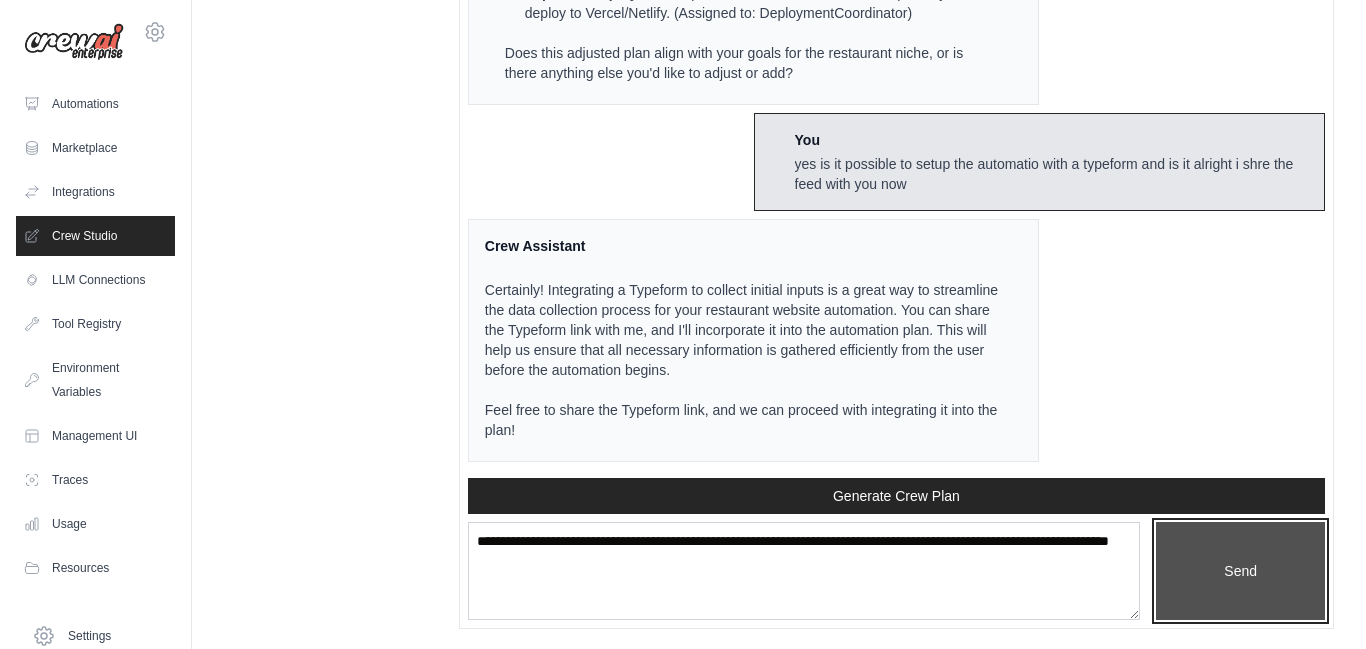 click on "Send" at bounding box center [1240, 571] 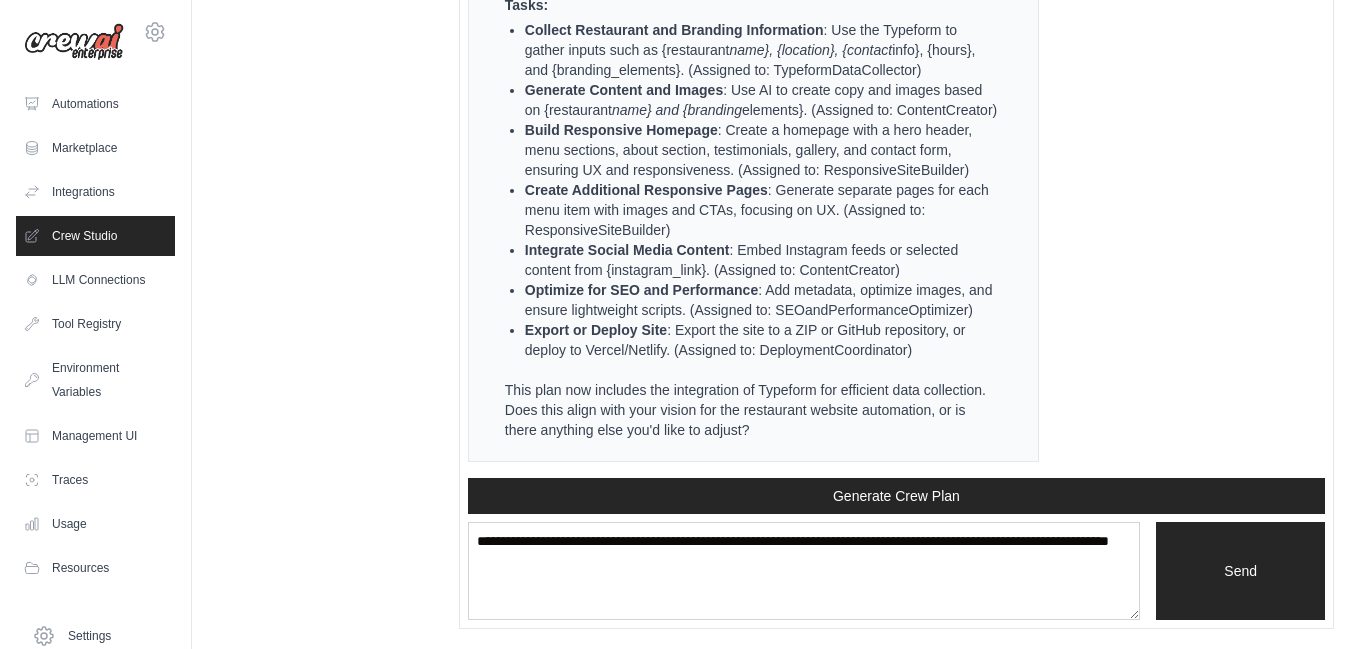 scroll, scrollTop: 8096, scrollLeft: 0, axis: vertical 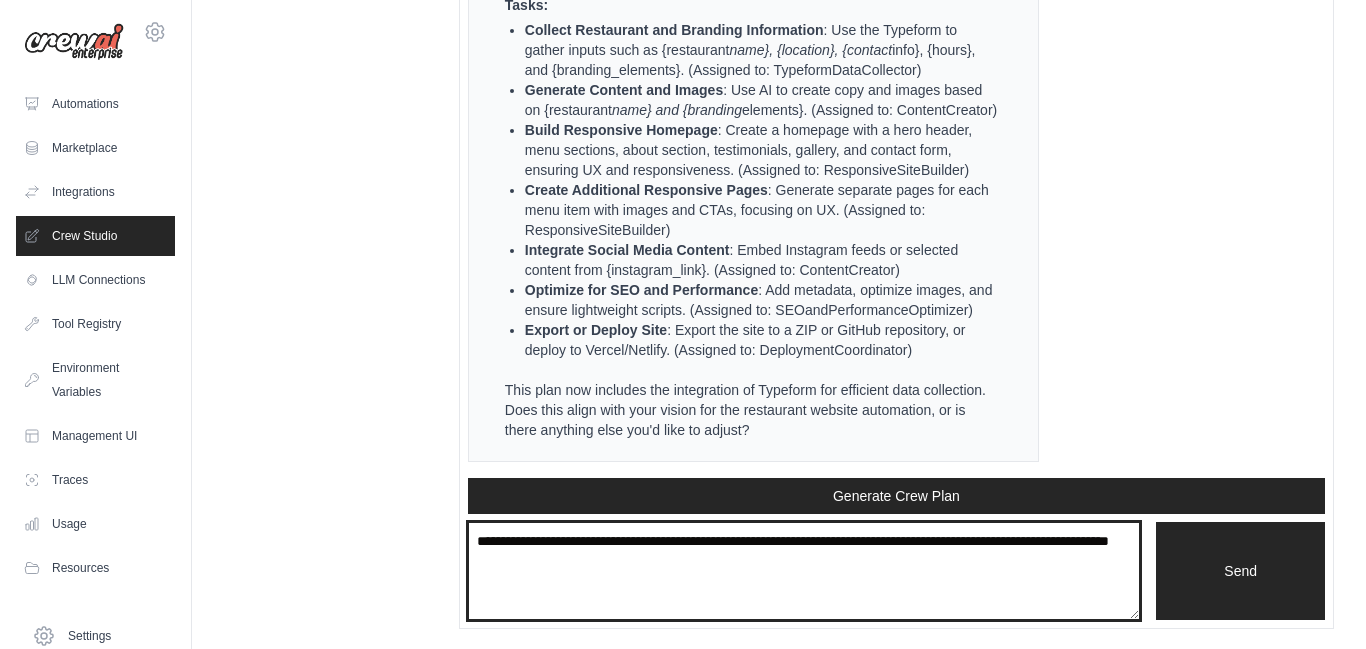 click on "**********" at bounding box center (804, 571) 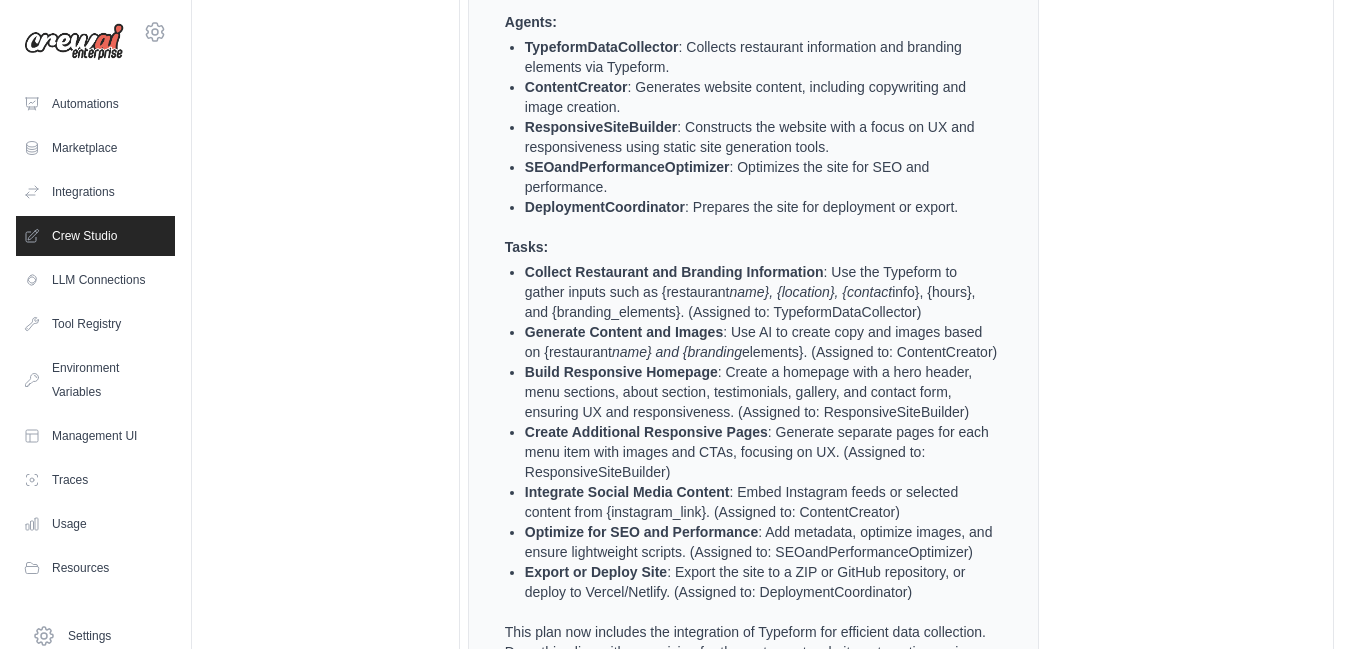 scroll, scrollTop: 7641, scrollLeft: 0, axis: vertical 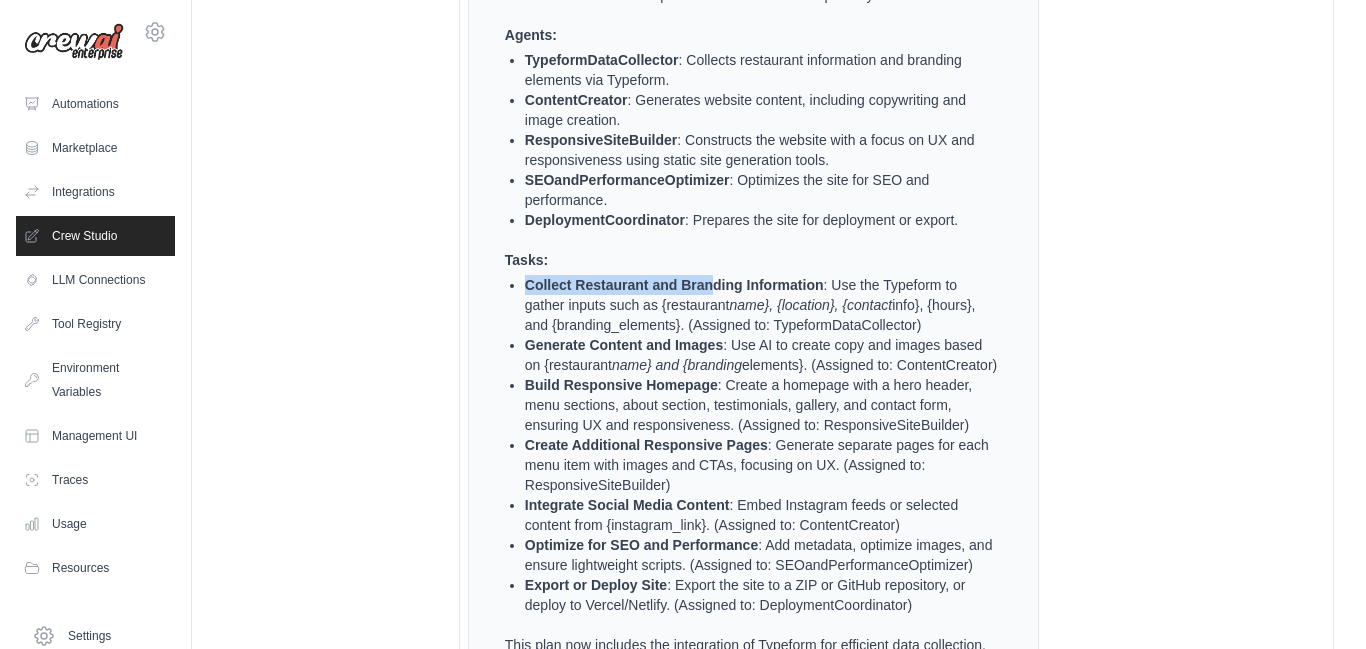 drag, startPoint x: 526, startPoint y: 438, endPoint x: 721, endPoint y: 435, distance: 195.02307 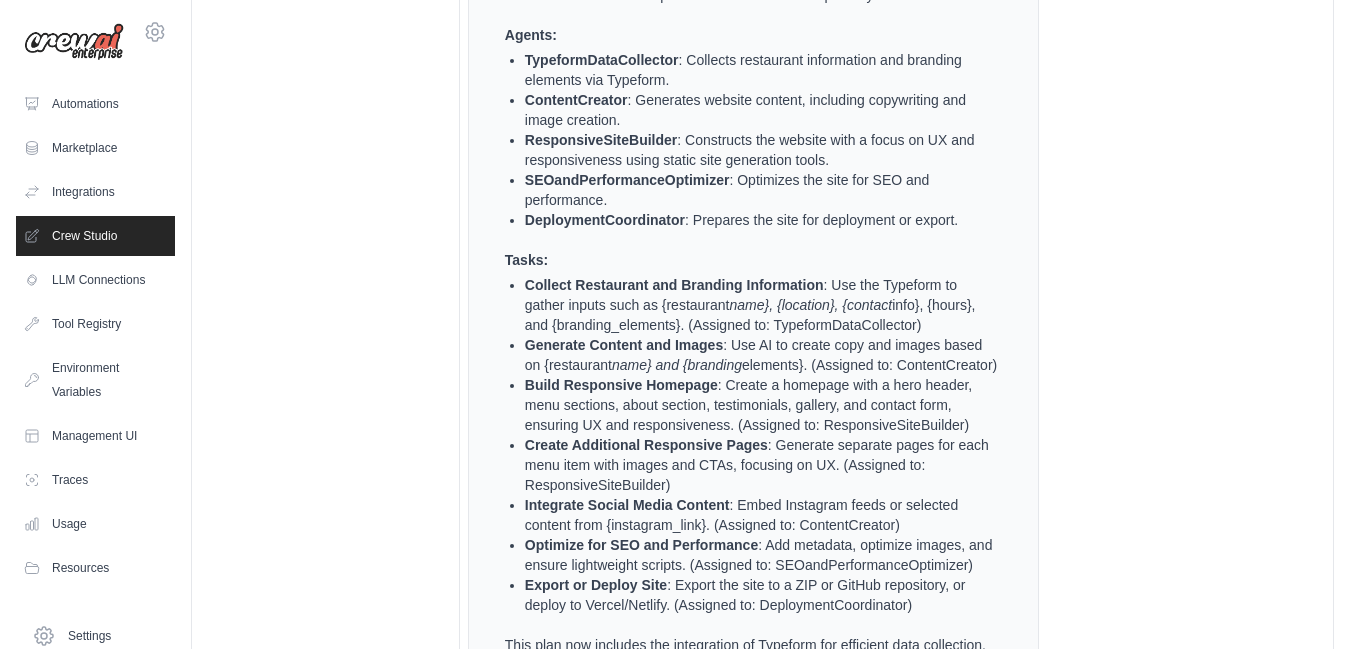 click on "Tasks:" at bounding box center [751, 260] 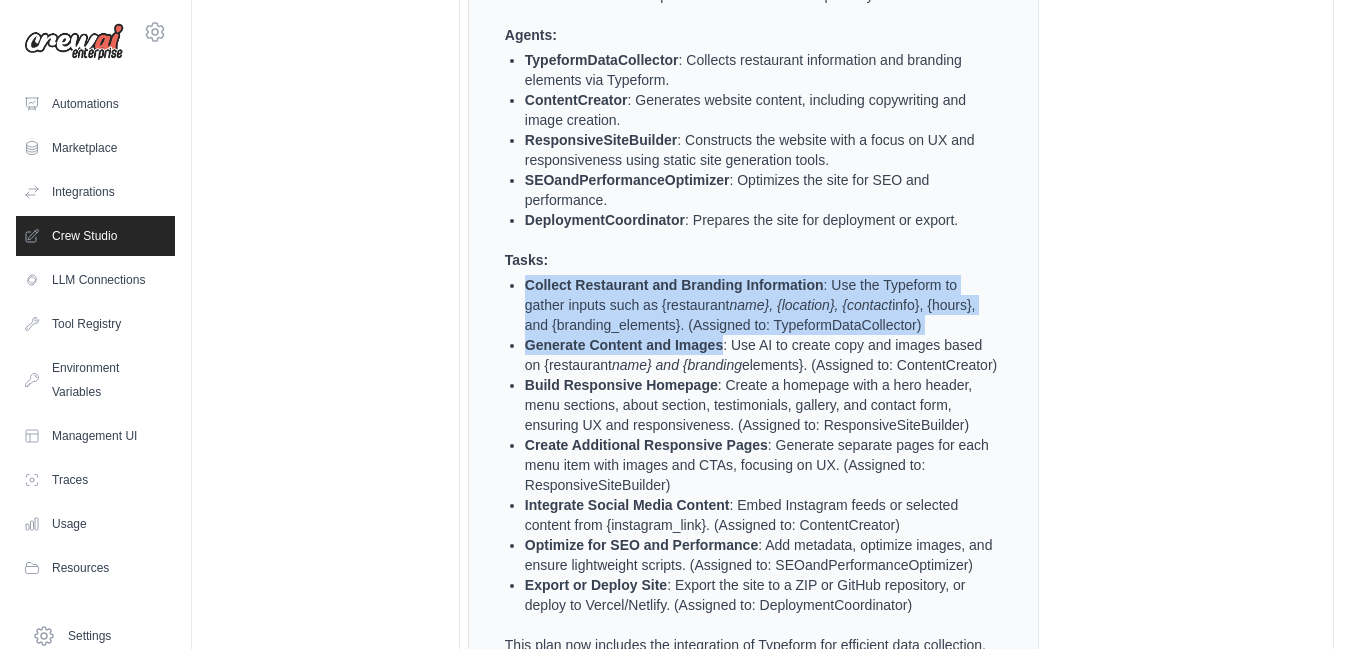 drag, startPoint x: 524, startPoint y: 444, endPoint x: 726, endPoint y: 506, distance: 211.30074 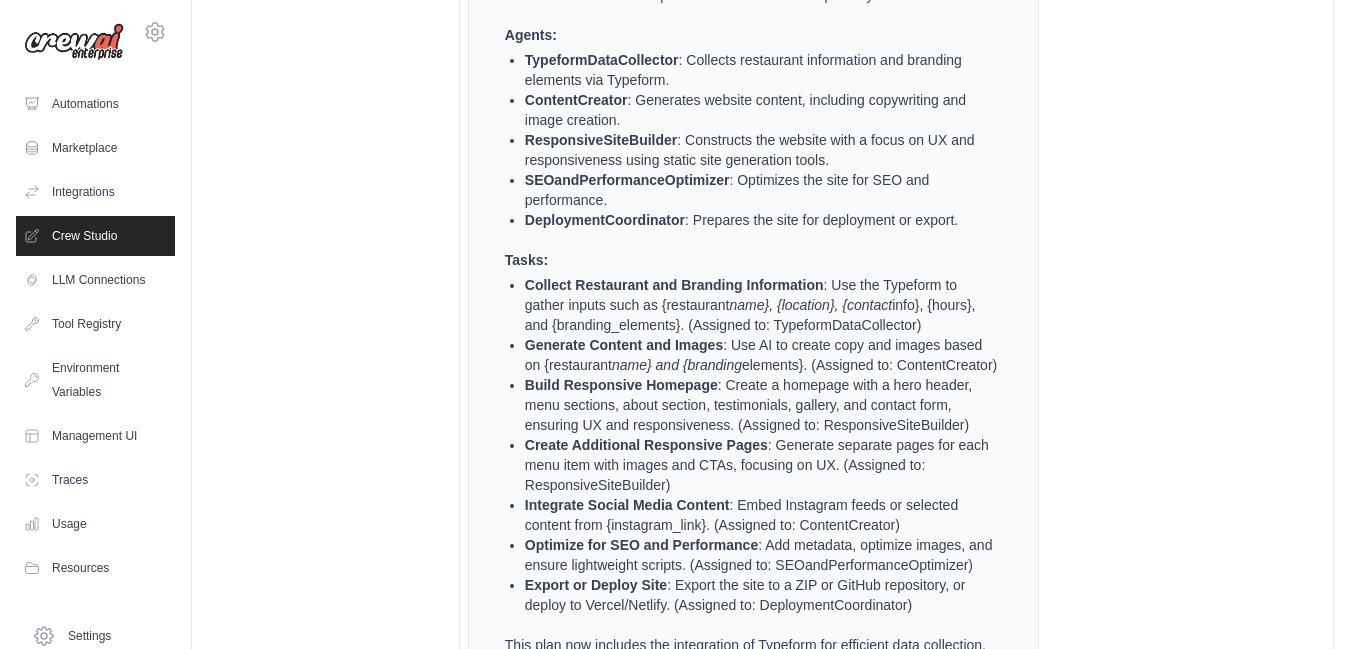 scroll, scrollTop: 8096, scrollLeft: 0, axis: vertical 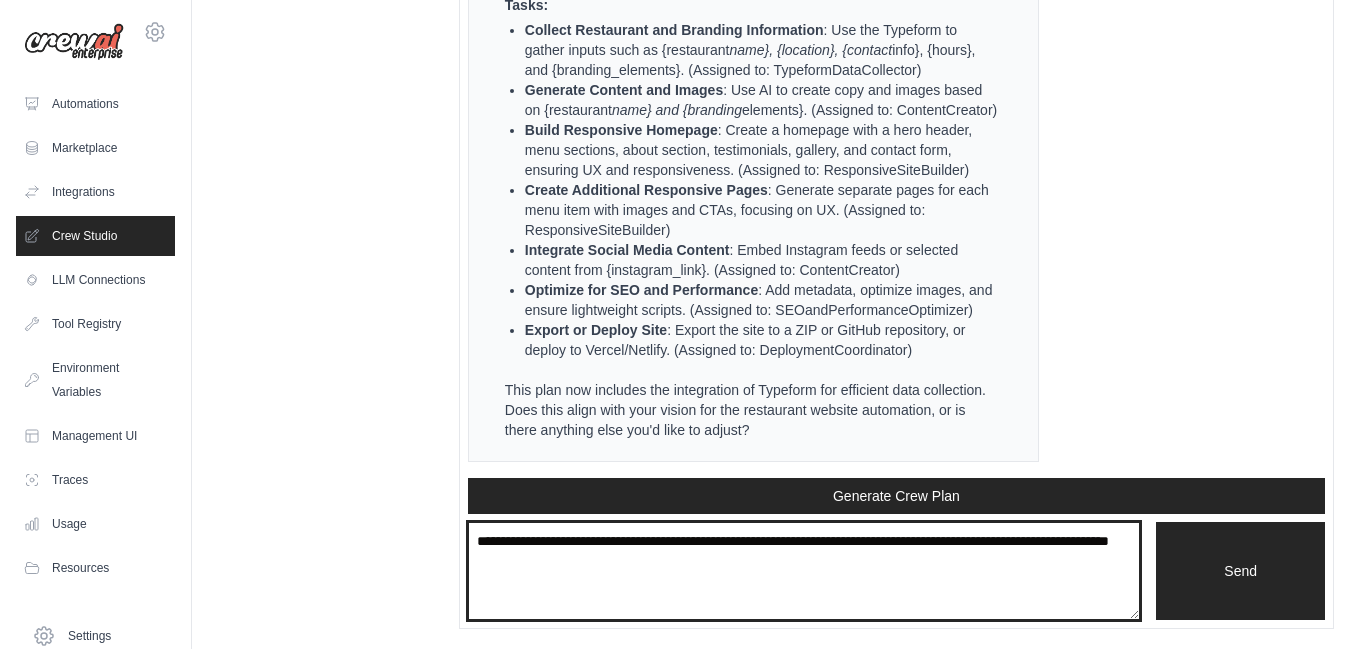 click on "**********" at bounding box center [804, 571] 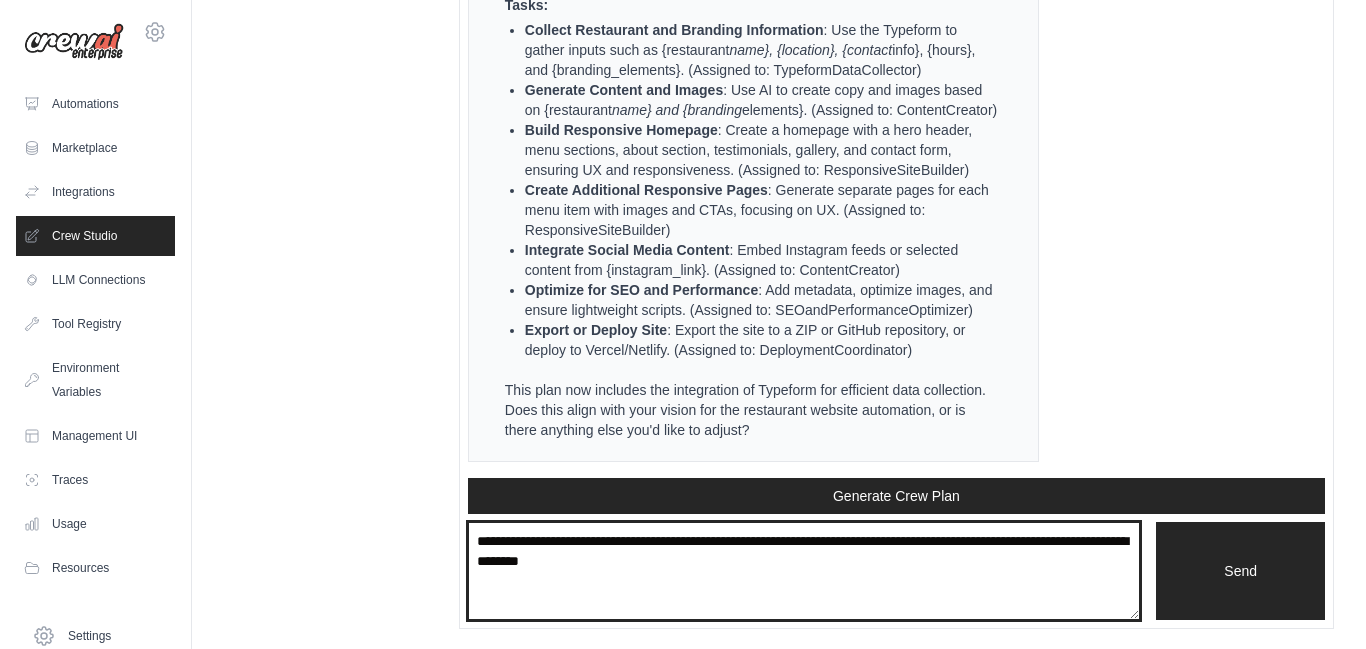 click on "**********" at bounding box center [804, 571] 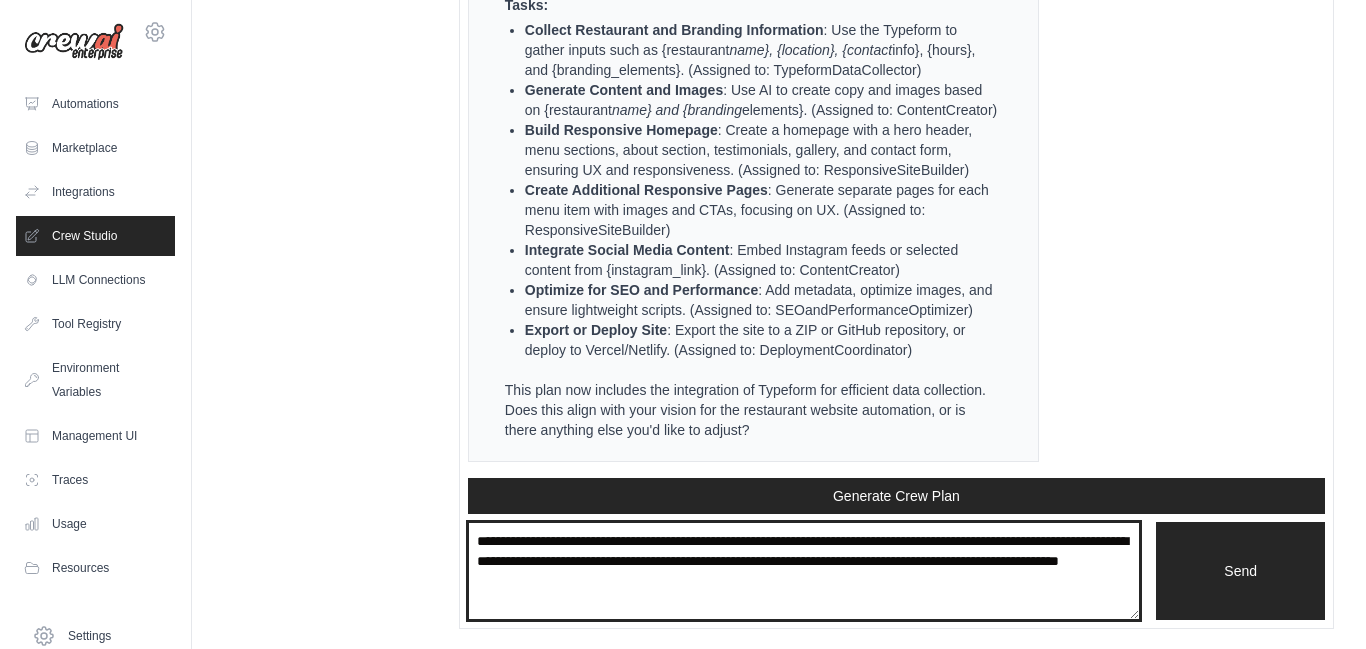 type on "**********" 